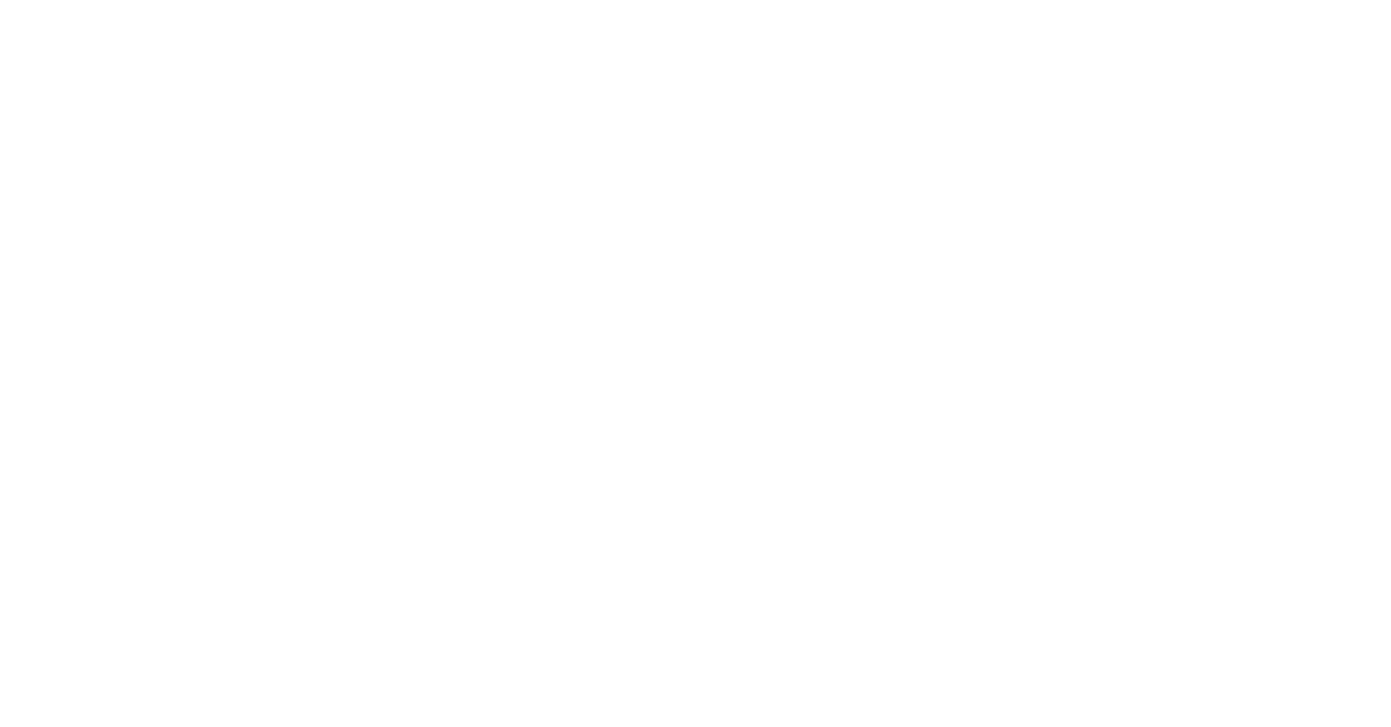 scroll, scrollTop: 0, scrollLeft: 0, axis: both 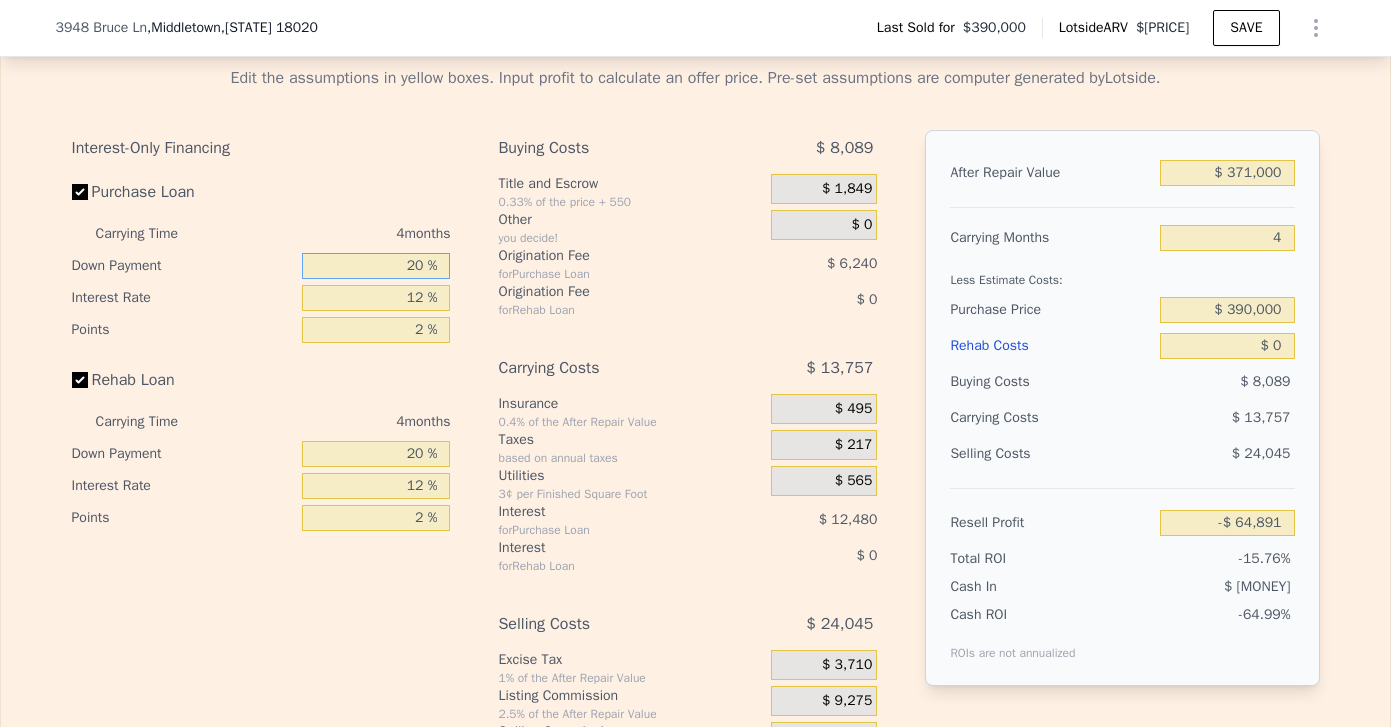 click on "20 %" at bounding box center (376, 266) 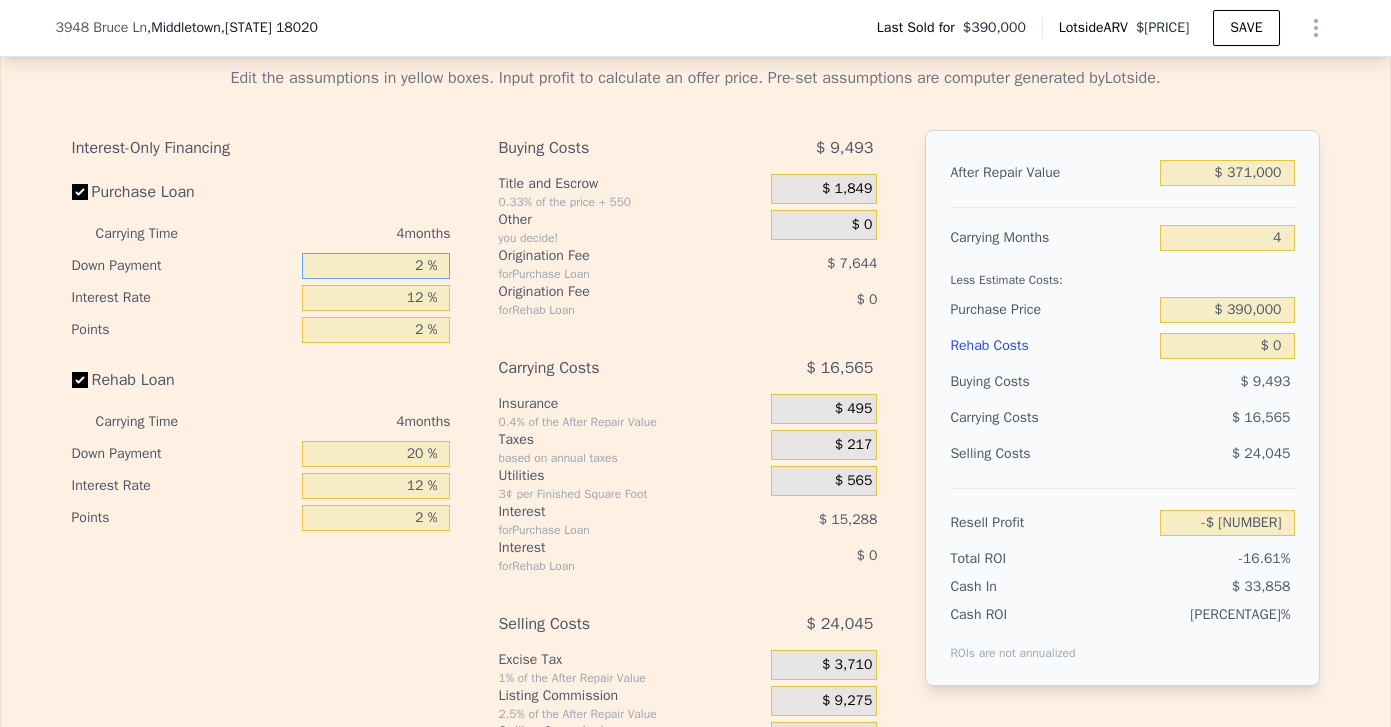 type on "-$ [NUMBER]" 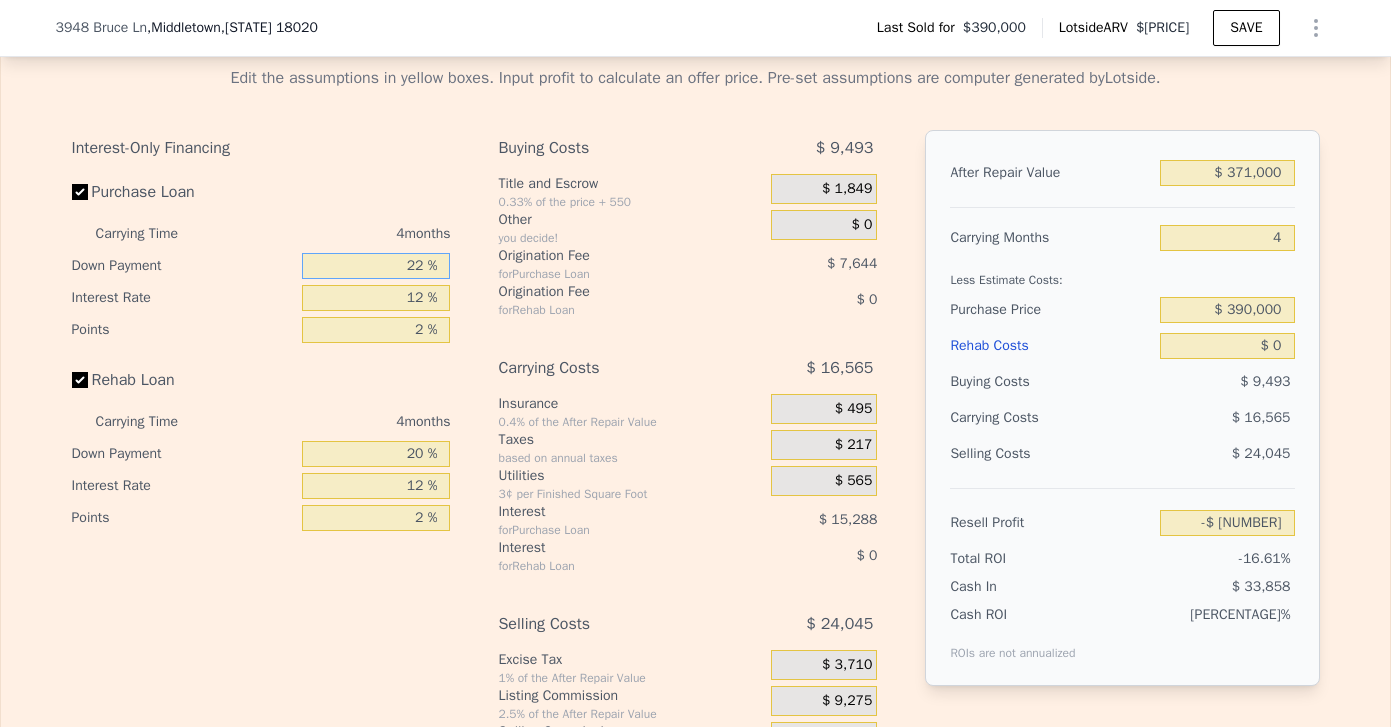 type on "-$ 64,423" 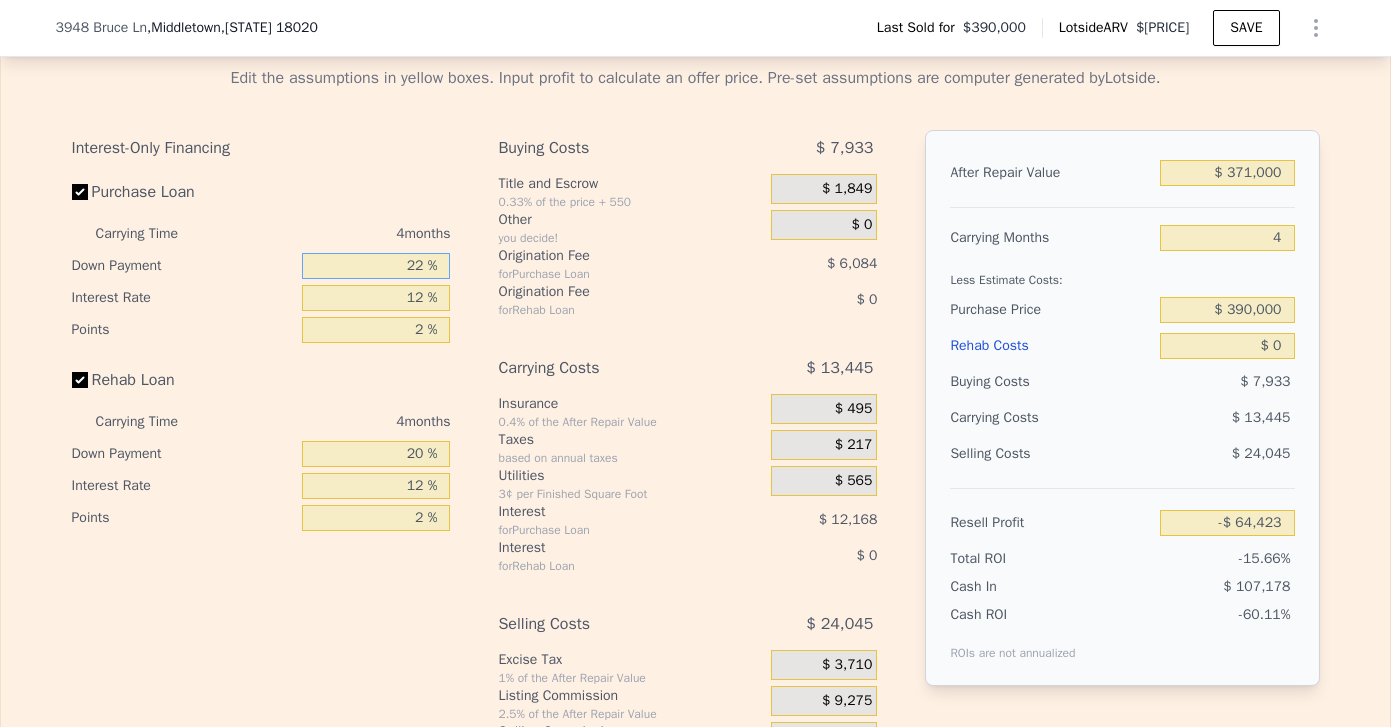 type on "22 %" 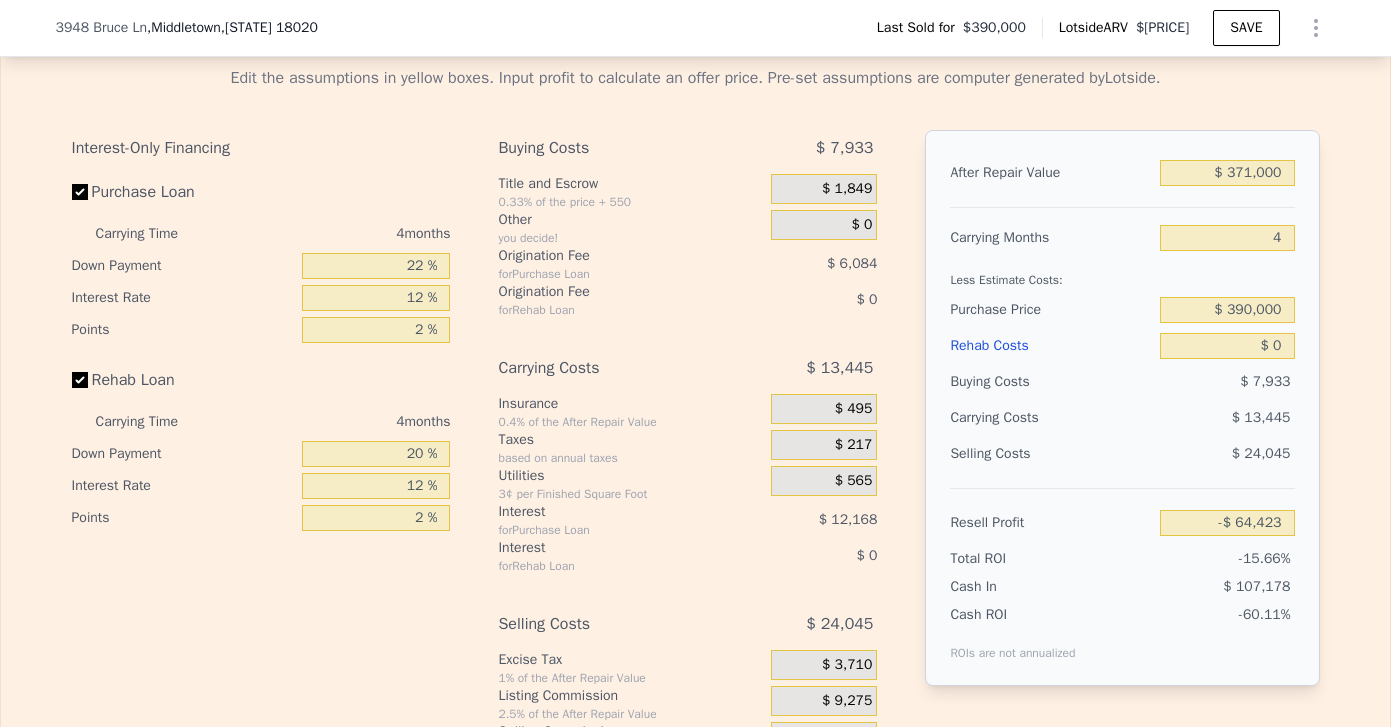 click on "Purchase Loan" at bounding box center [261, 196] 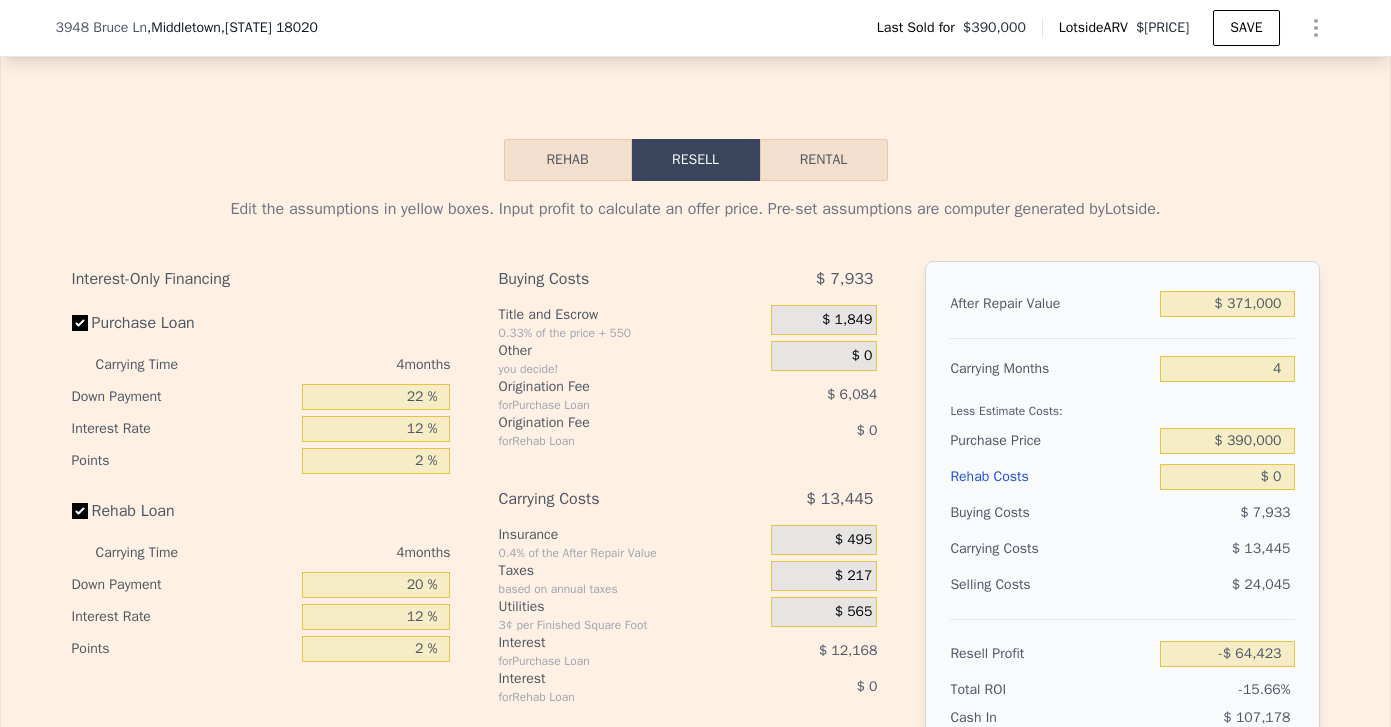 scroll, scrollTop: 2747, scrollLeft: 0, axis: vertical 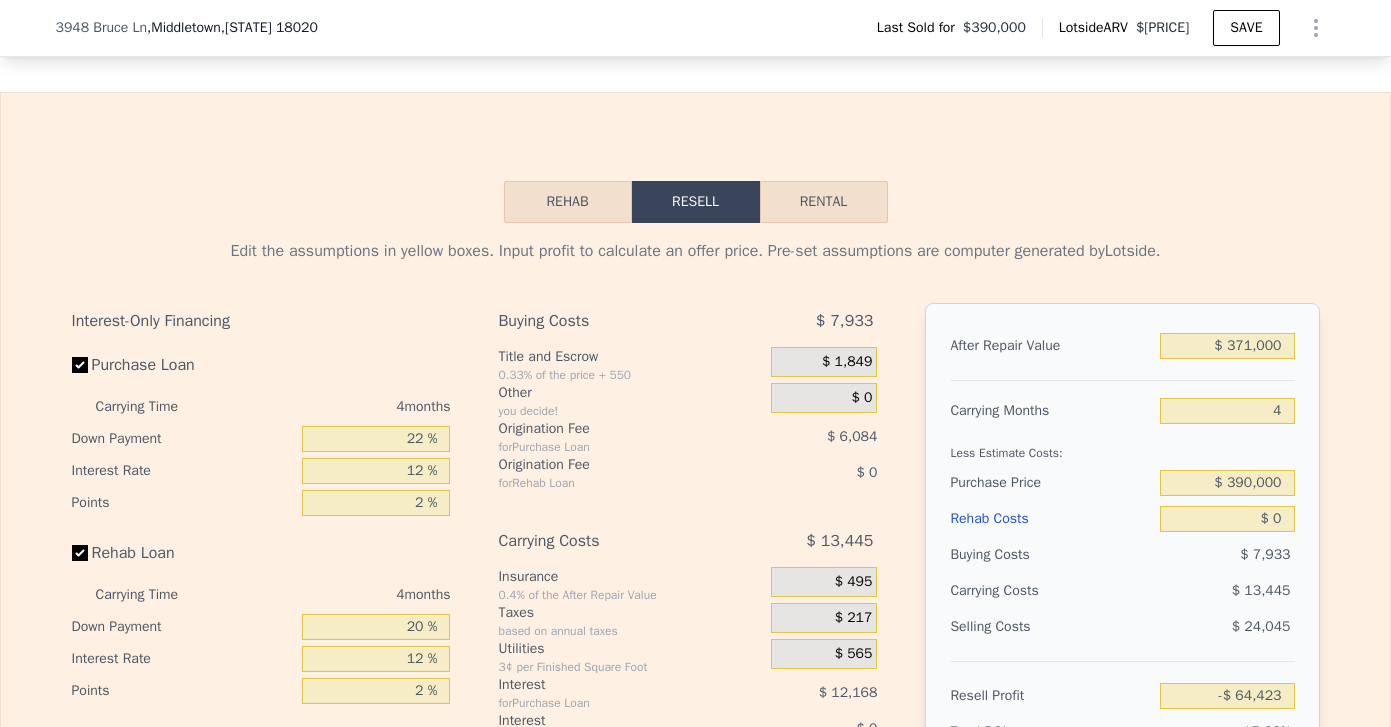 click on "Rental" at bounding box center (824, 202) 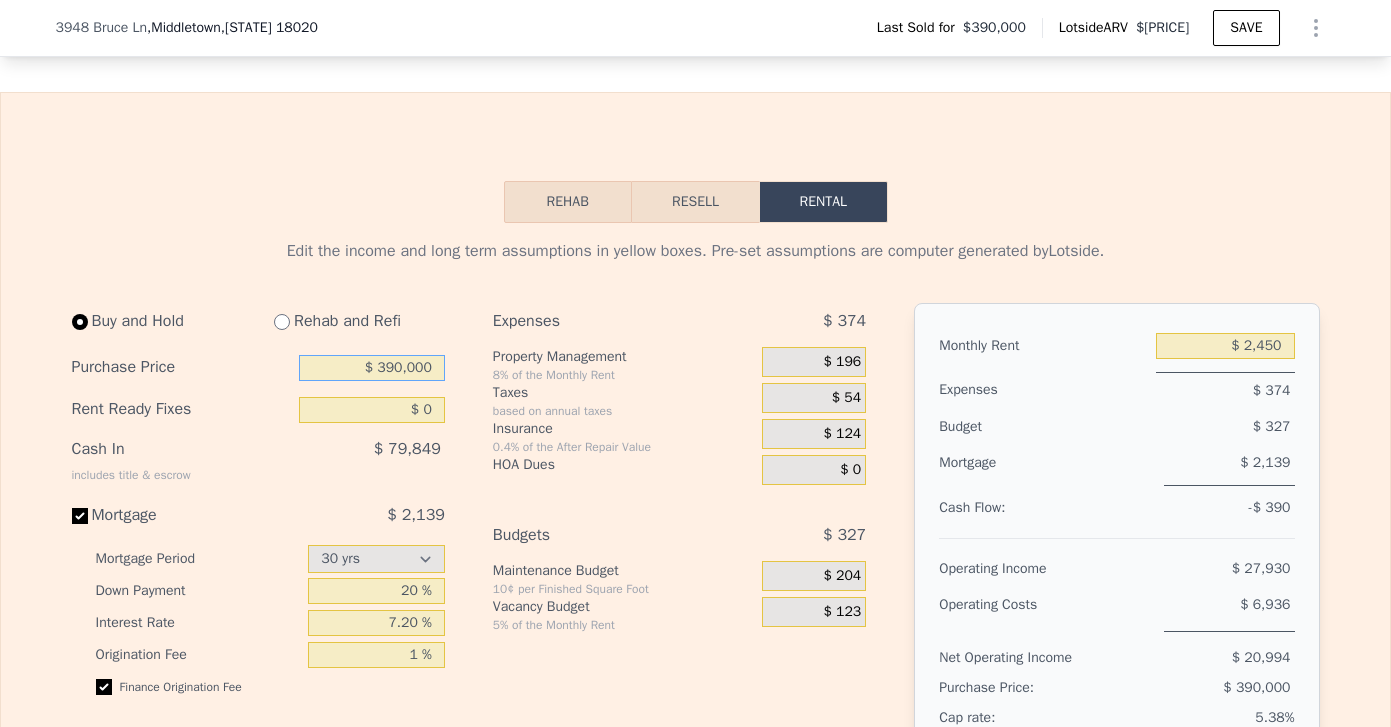click on "$ 390,000" at bounding box center [372, 368] 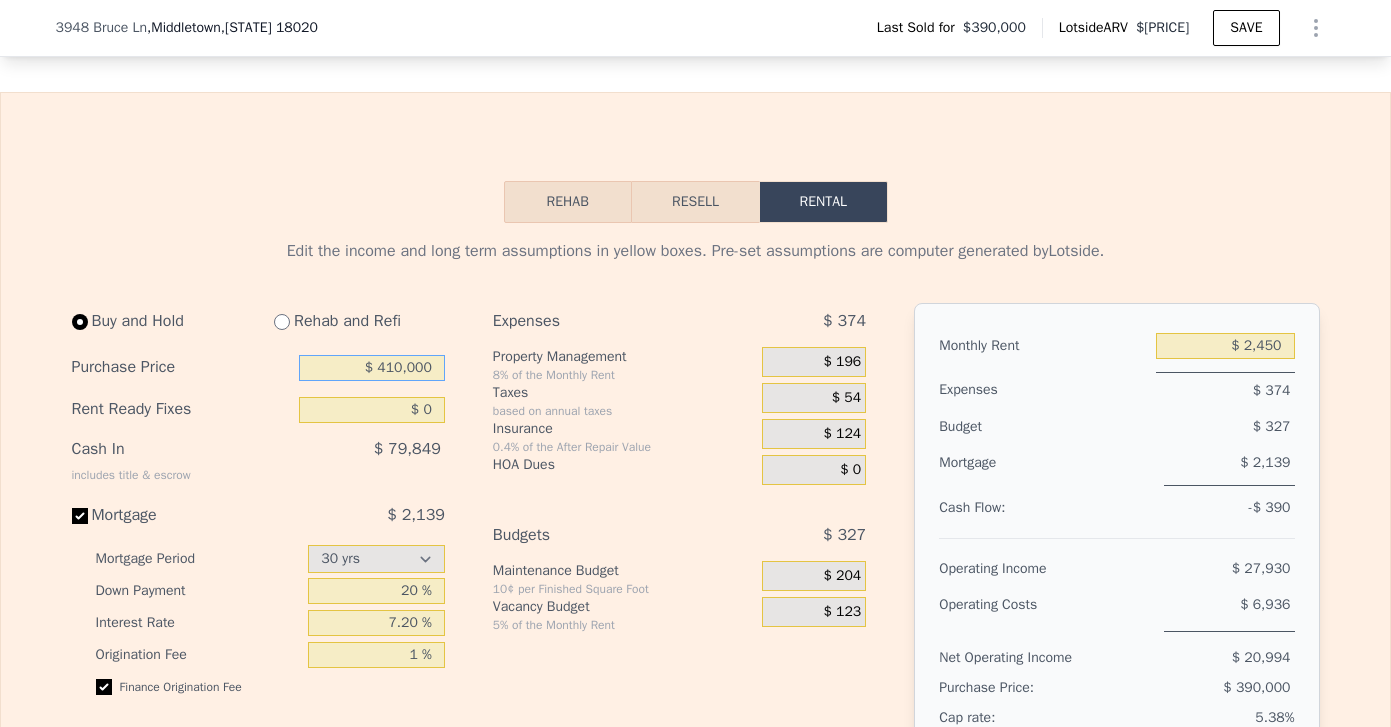 type on "$ 410,000" 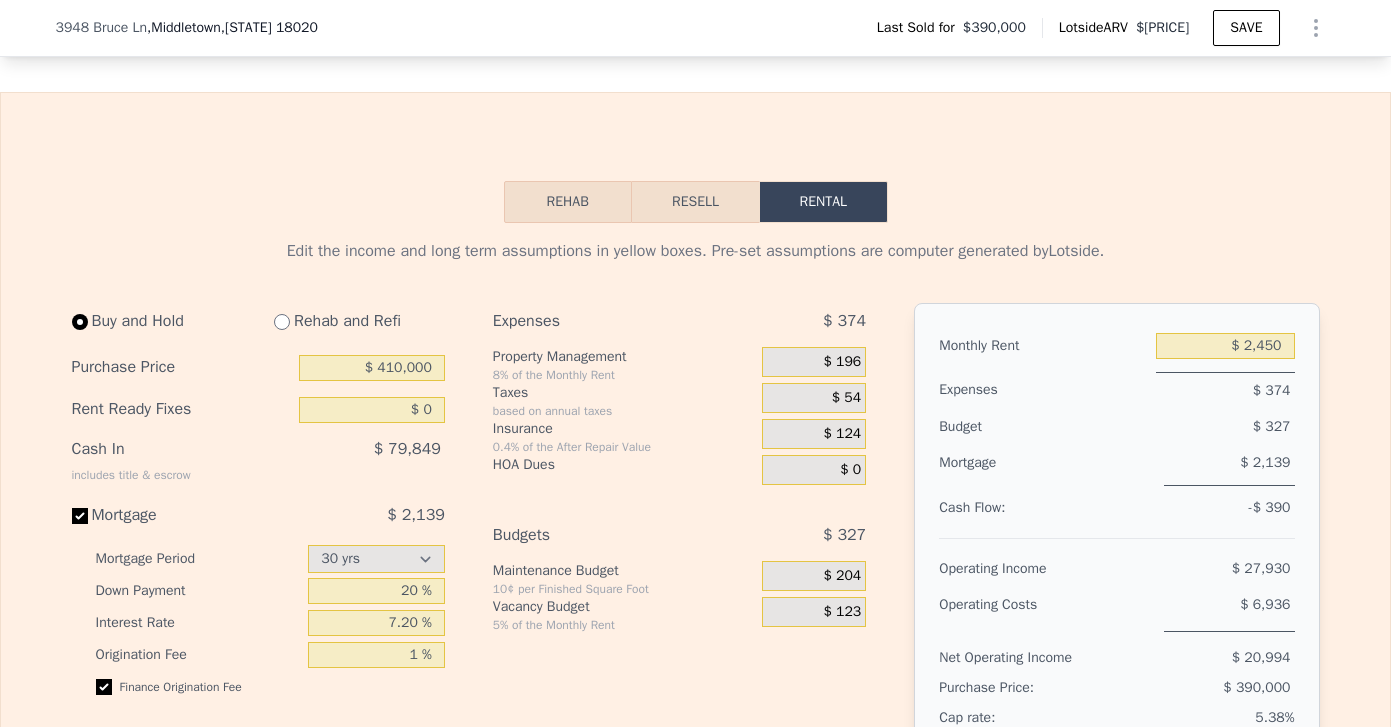 click on "$ 79,849" at bounding box center (330, 457) 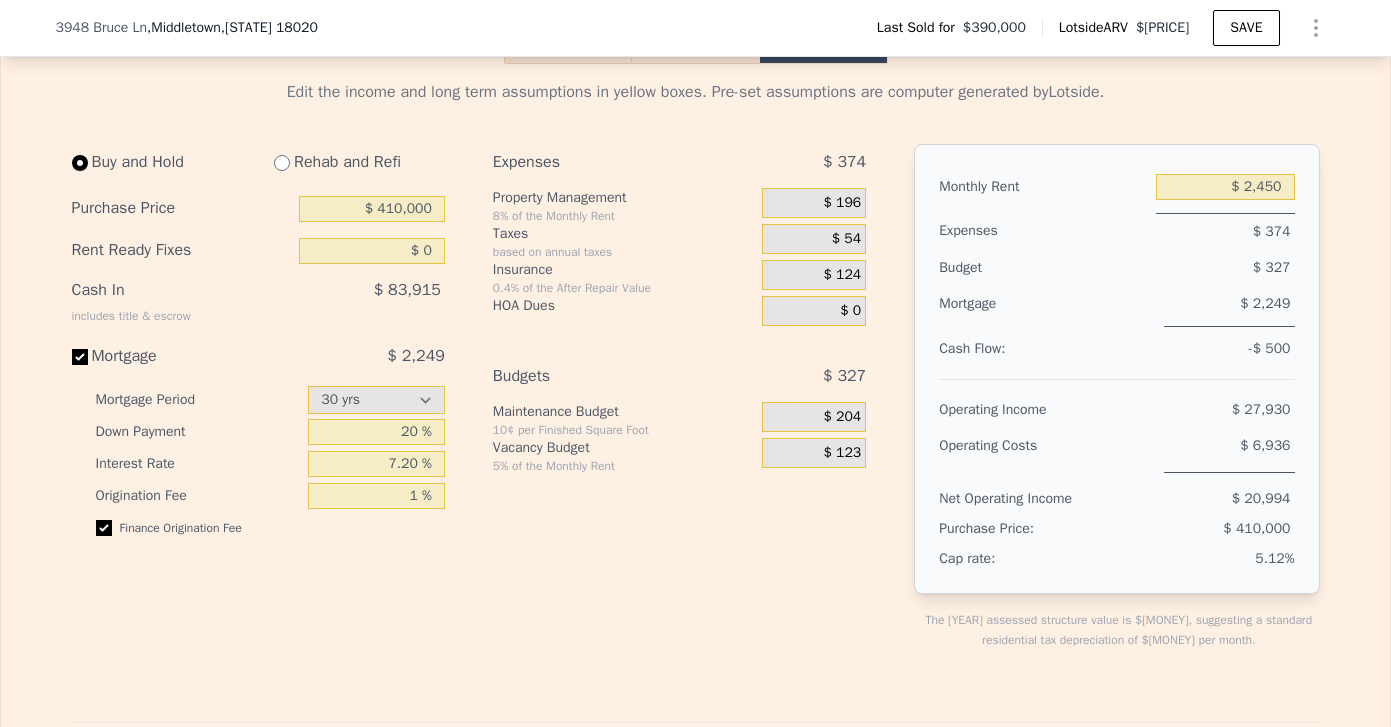 scroll, scrollTop: 2917, scrollLeft: 0, axis: vertical 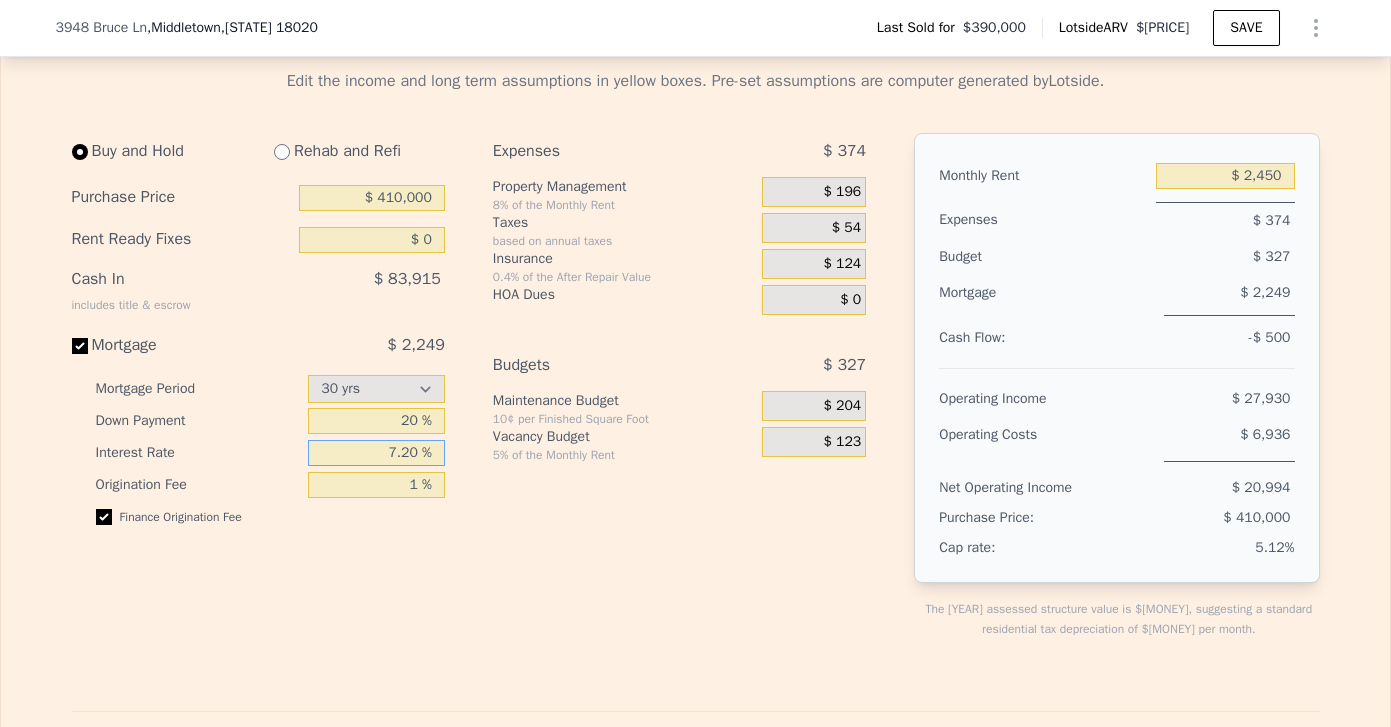 click on "7.20 %" at bounding box center [376, 453] 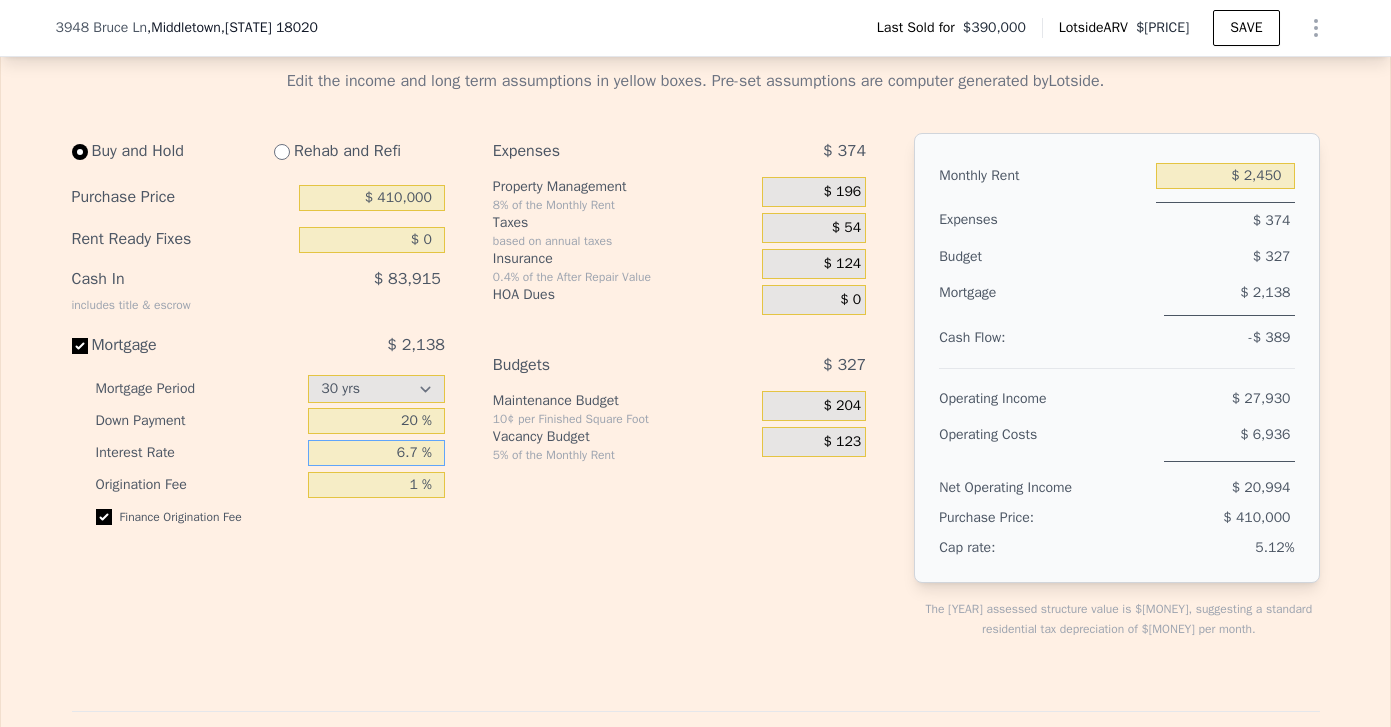 type on "6.7 %" 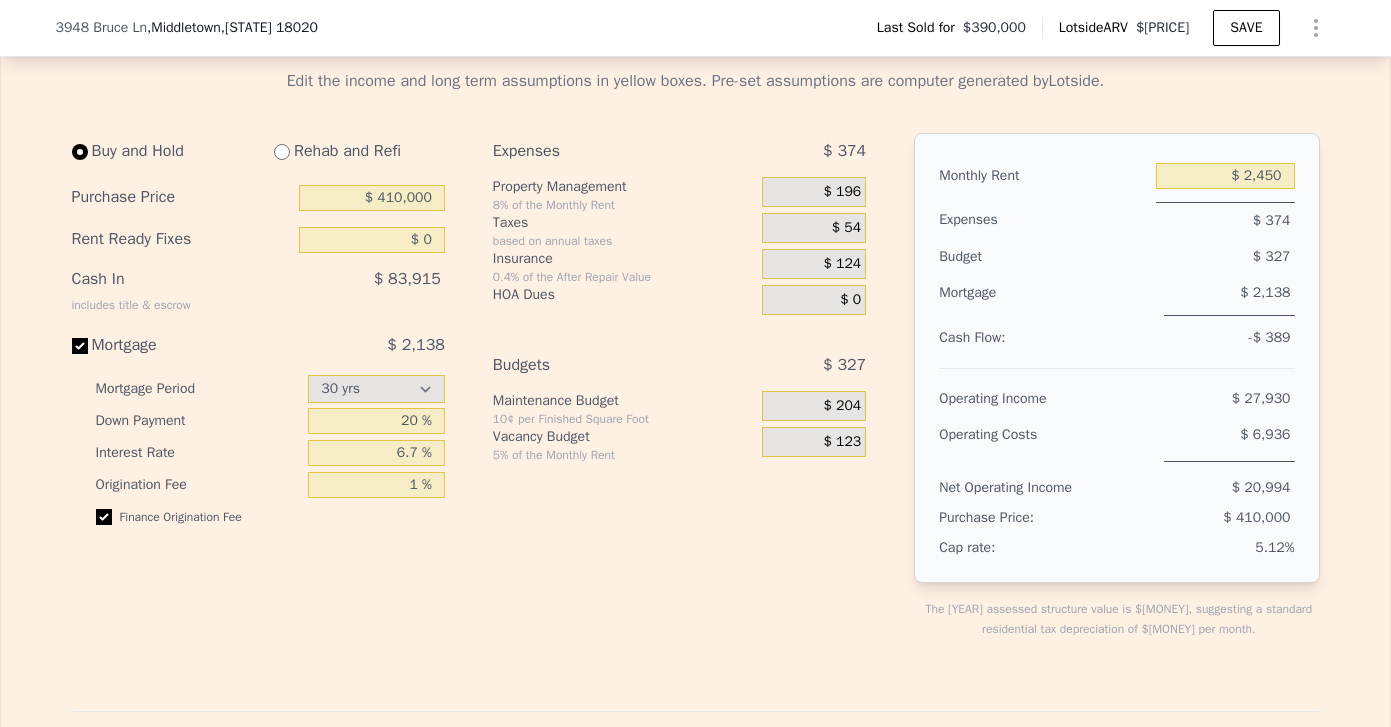 click on "Buy and Hold Rehab and Refi Purchase Price $ [MONEY] Rent Ready Fixes $ [MONEY] Cash In includes title & escrow $ [MONEY] Mortgage $ [MONEY] Mortgage Period [YEAR] yrs [YEAR] yrs Down Payment [PERCENT] % Interest Rate [PERCENT] % Origination Fee [PERCENT] % Finance Origination Fee" at bounding box center (266, 402) 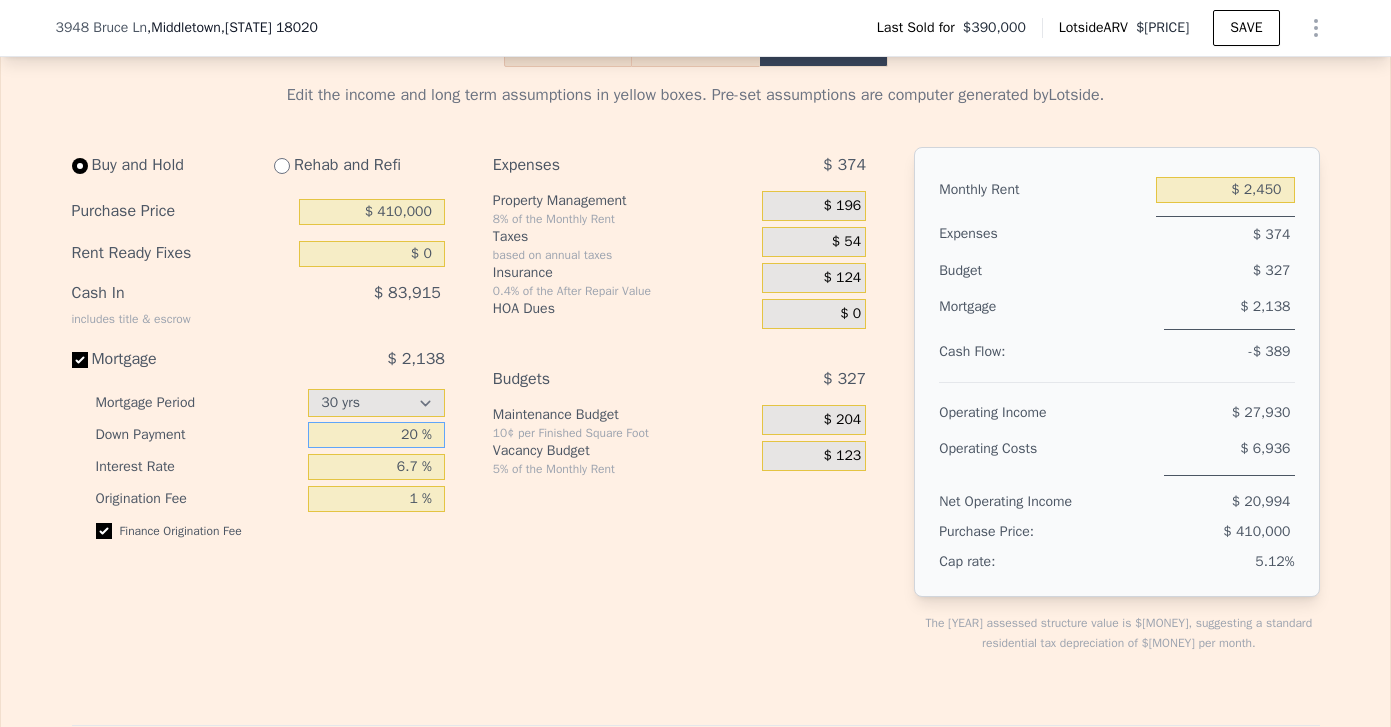 click on "20 %" at bounding box center [376, 435] 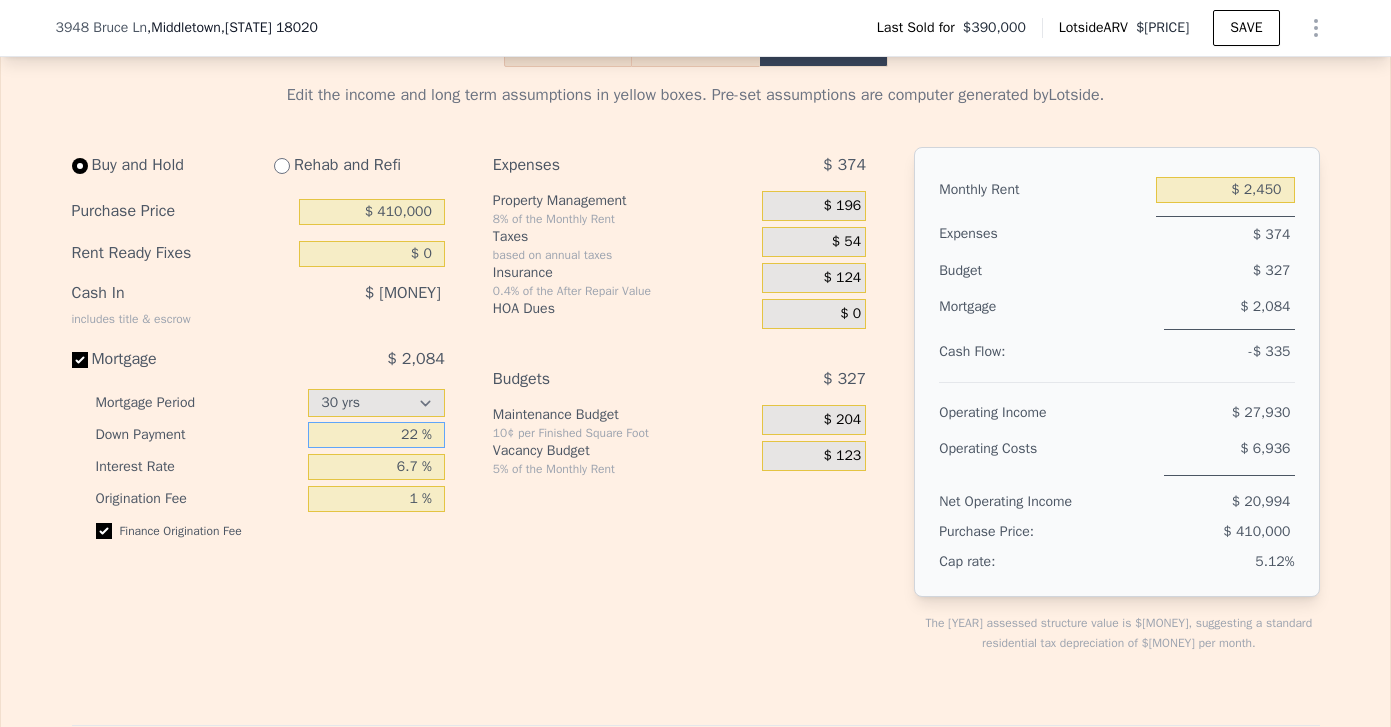 type on "22 %" 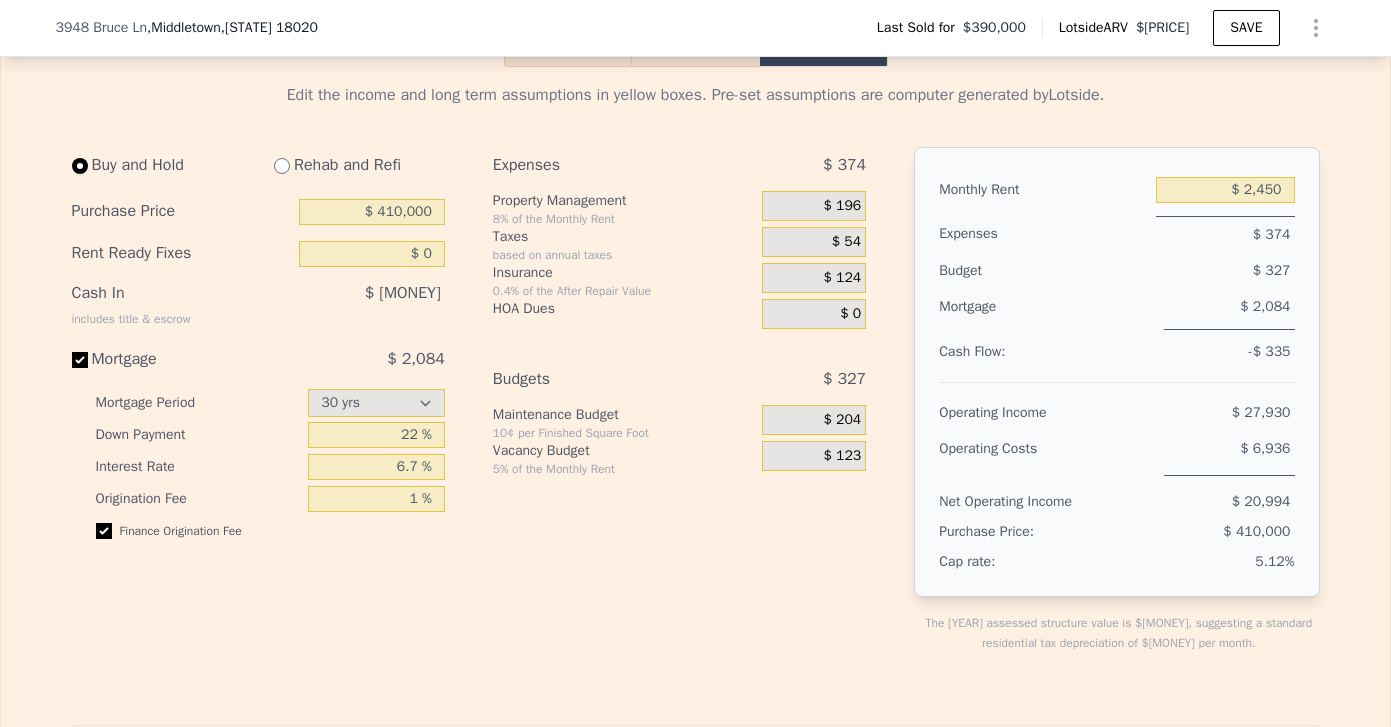click on "Expenses $ [MONEY] Property Management [PERCENT]% of the Monthly Rent $ [MONEY] Taxes based on annual taxes $ [MONEY] Insurance [PERCENT]% of the After Repair Value $ [MONEY] HOA Dues $ [MONEY] Budgets $ [MONEY] Maintenance Budget [MONEY]¢ per Finished Square Foot $ [MONEY] Vacancy Budget [PERCENT]% of the Monthly Rent $ [MONEY]" at bounding box center [687, 416] 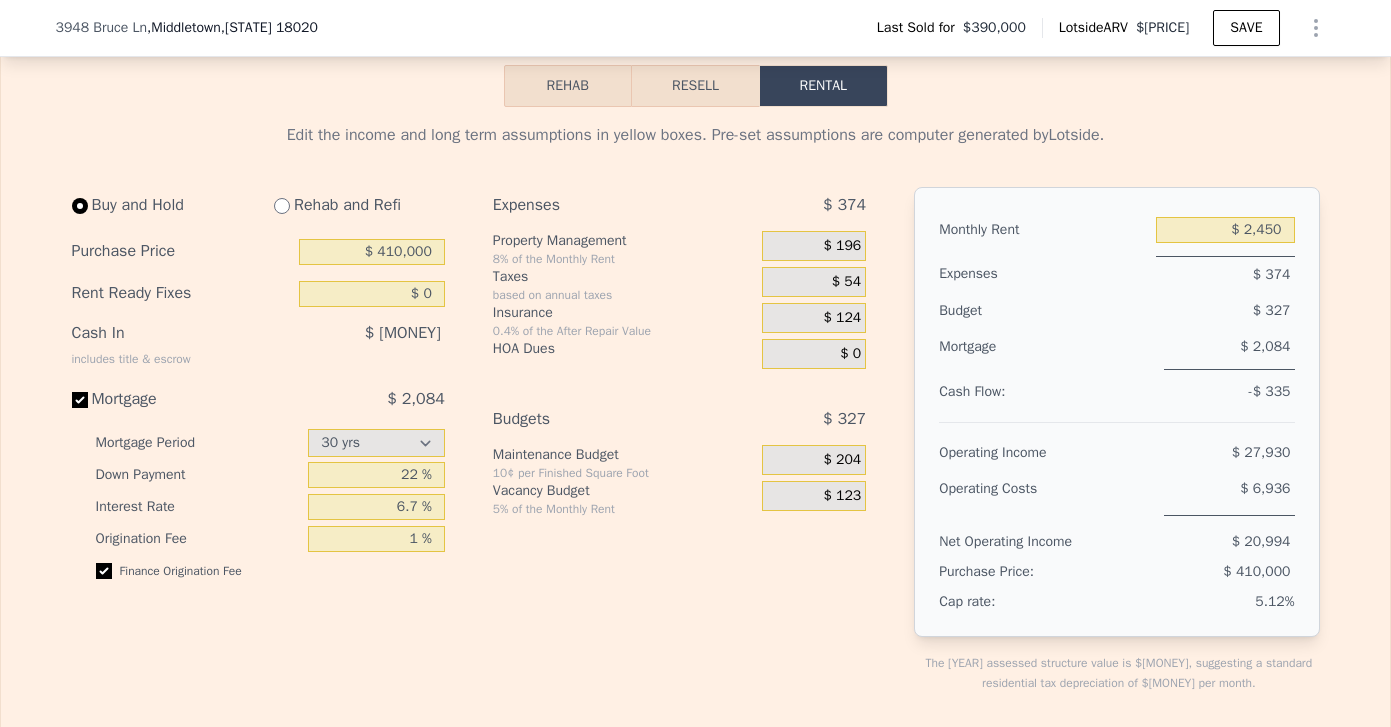 scroll, scrollTop: 2859, scrollLeft: 0, axis: vertical 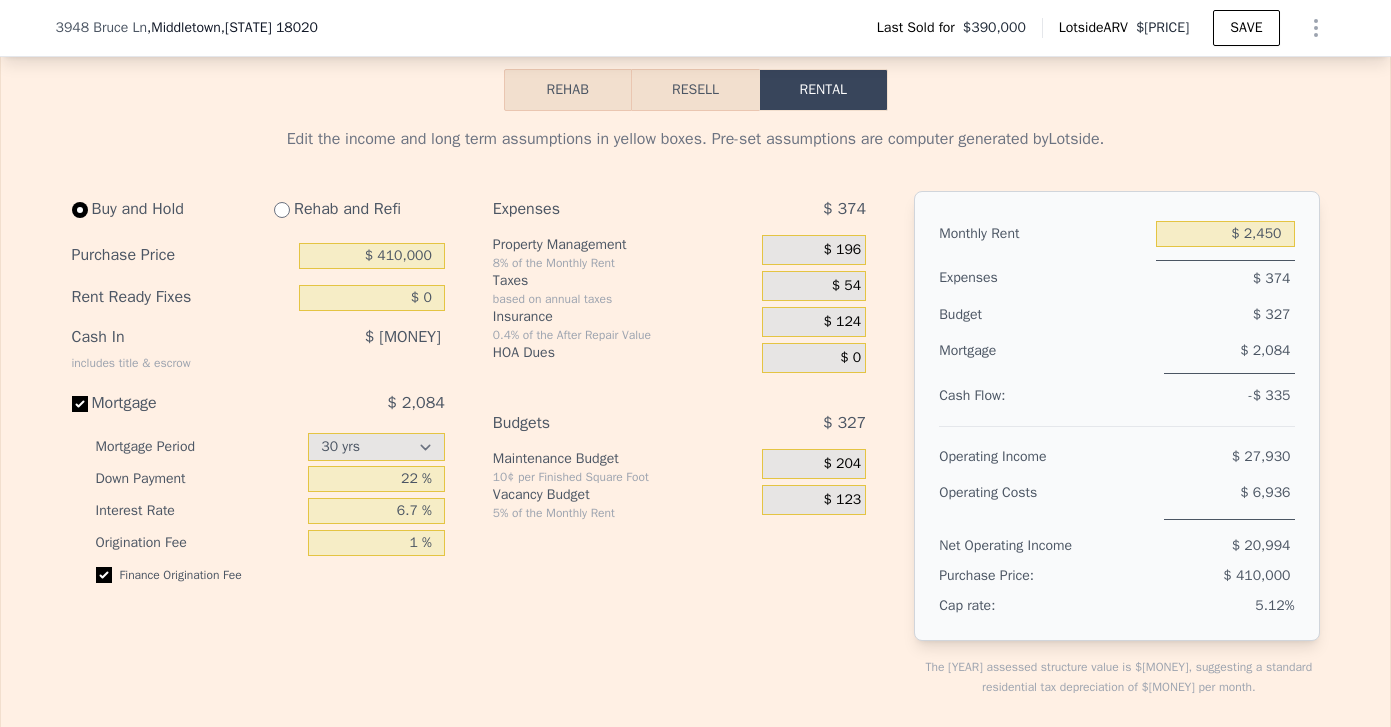 click on "$ 196" at bounding box center (814, 250) 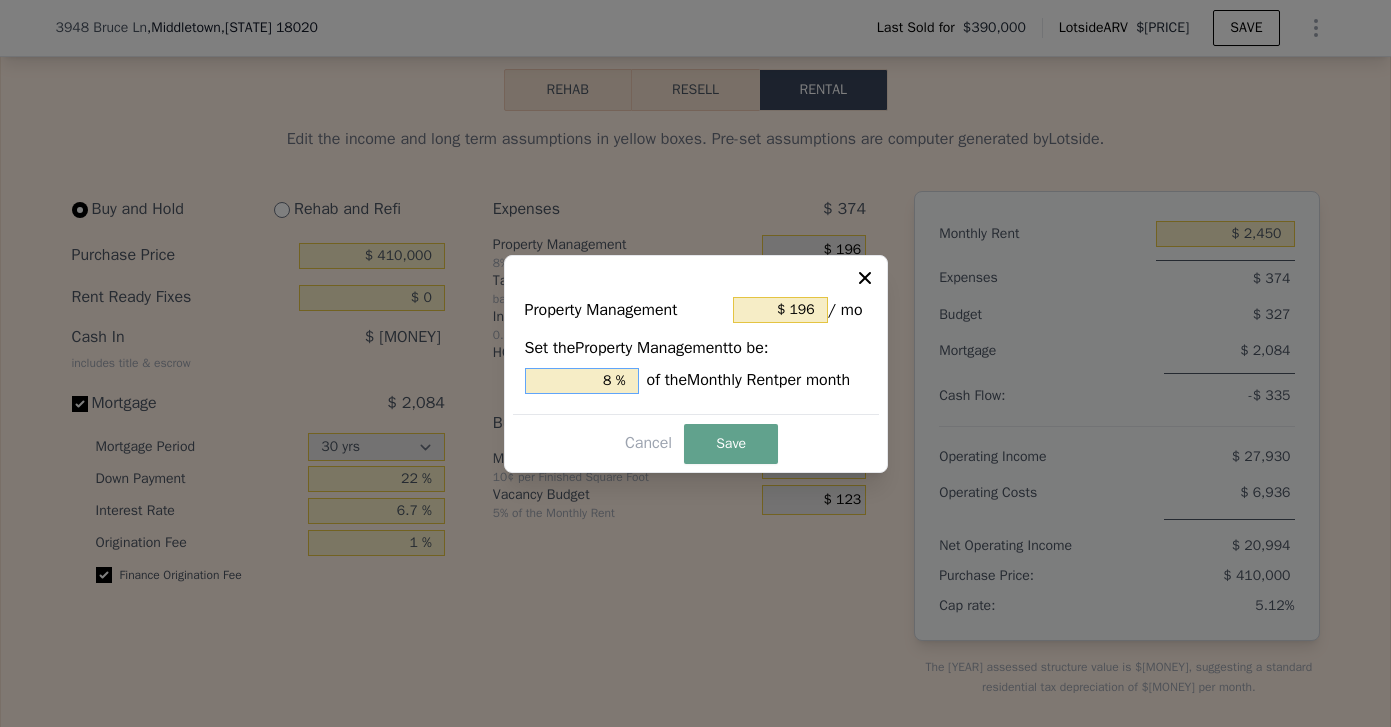 click on "8 %" at bounding box center [582, 381] 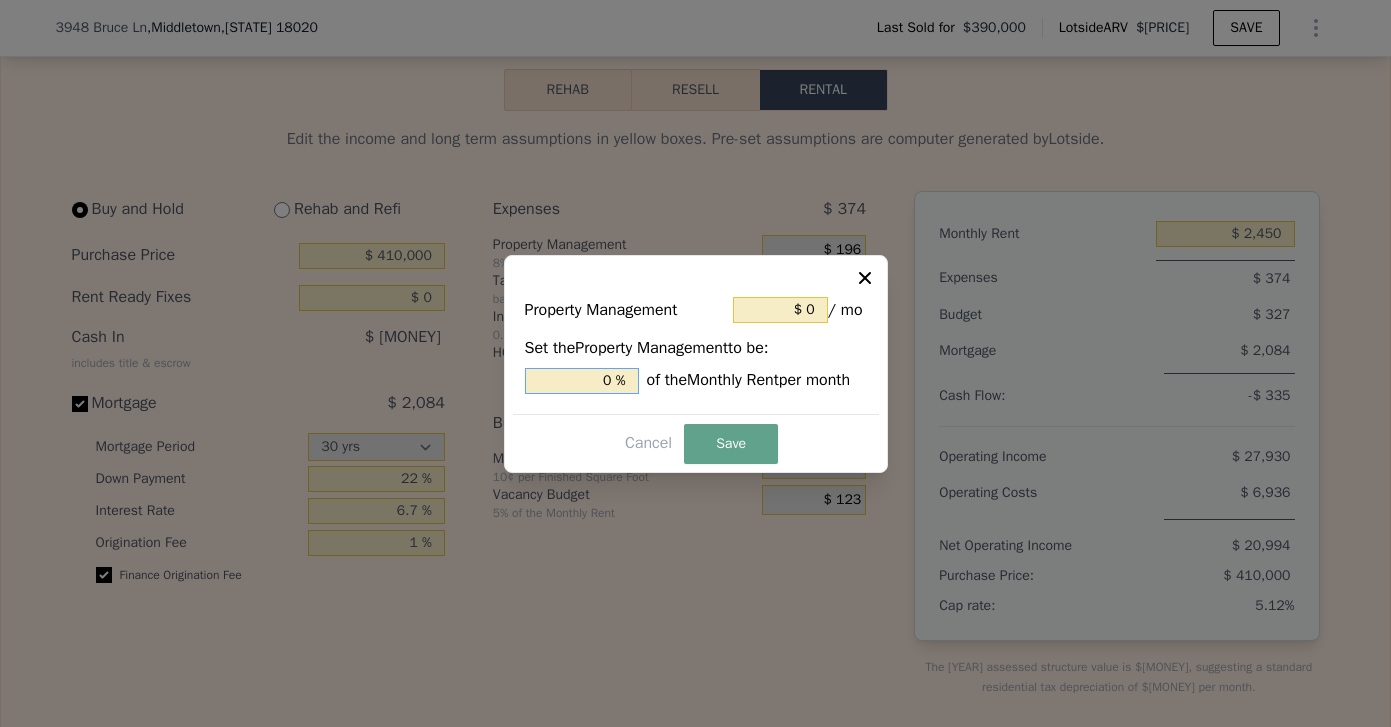type on "0 %" 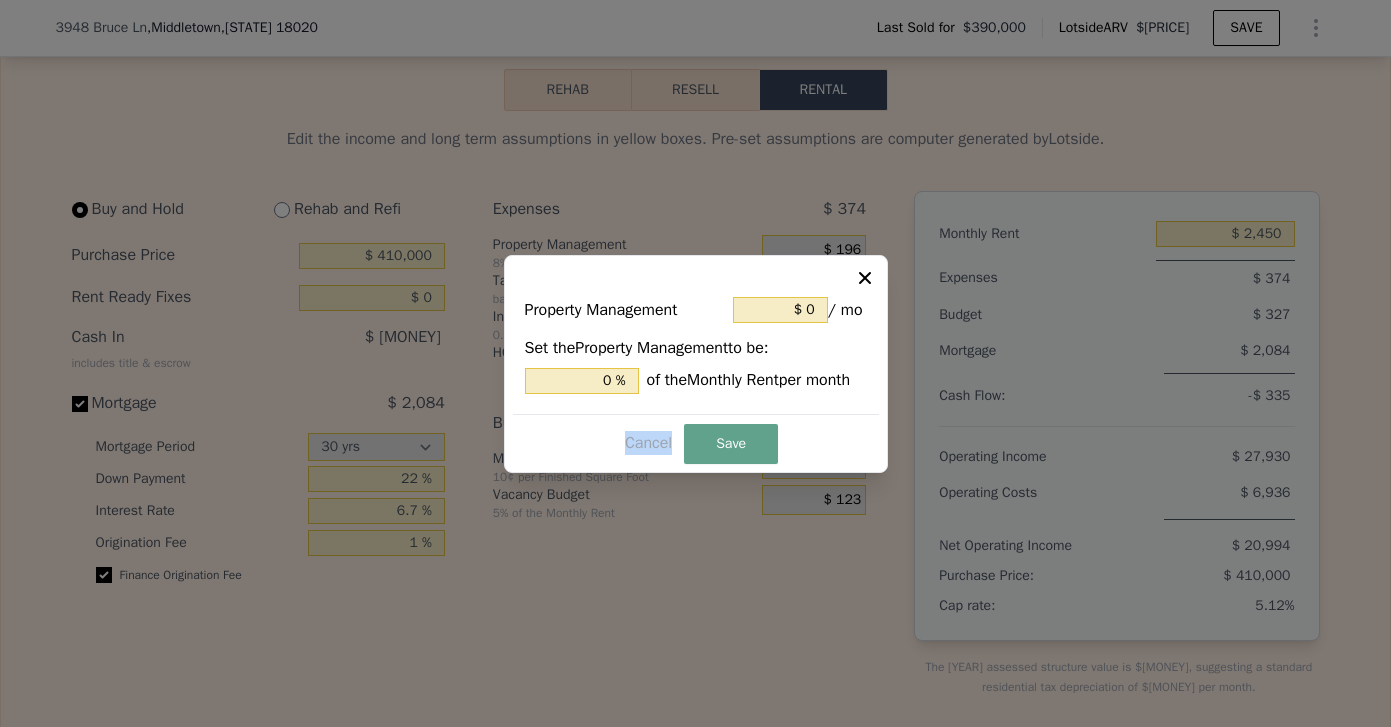 click on "Cancel Save" at bounding box center [696, 443] 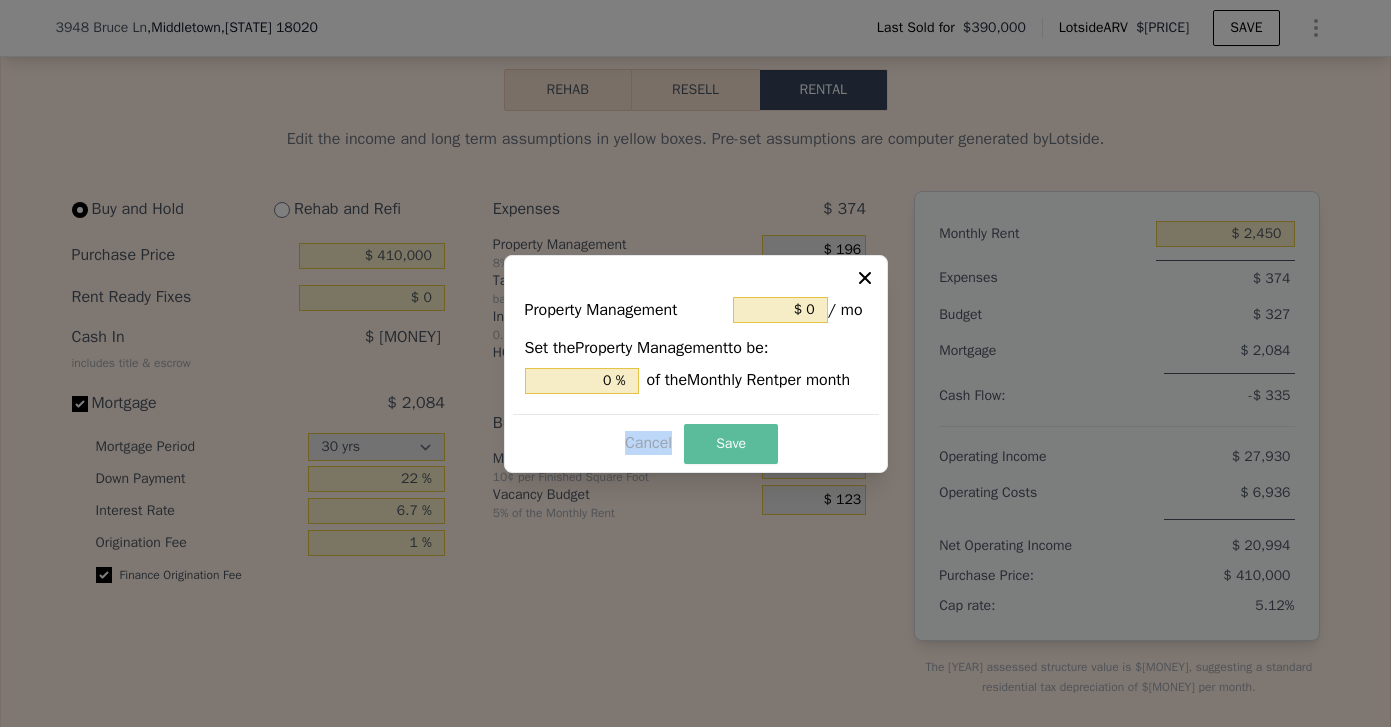 click on "Save" at bounding box center (731, 444) 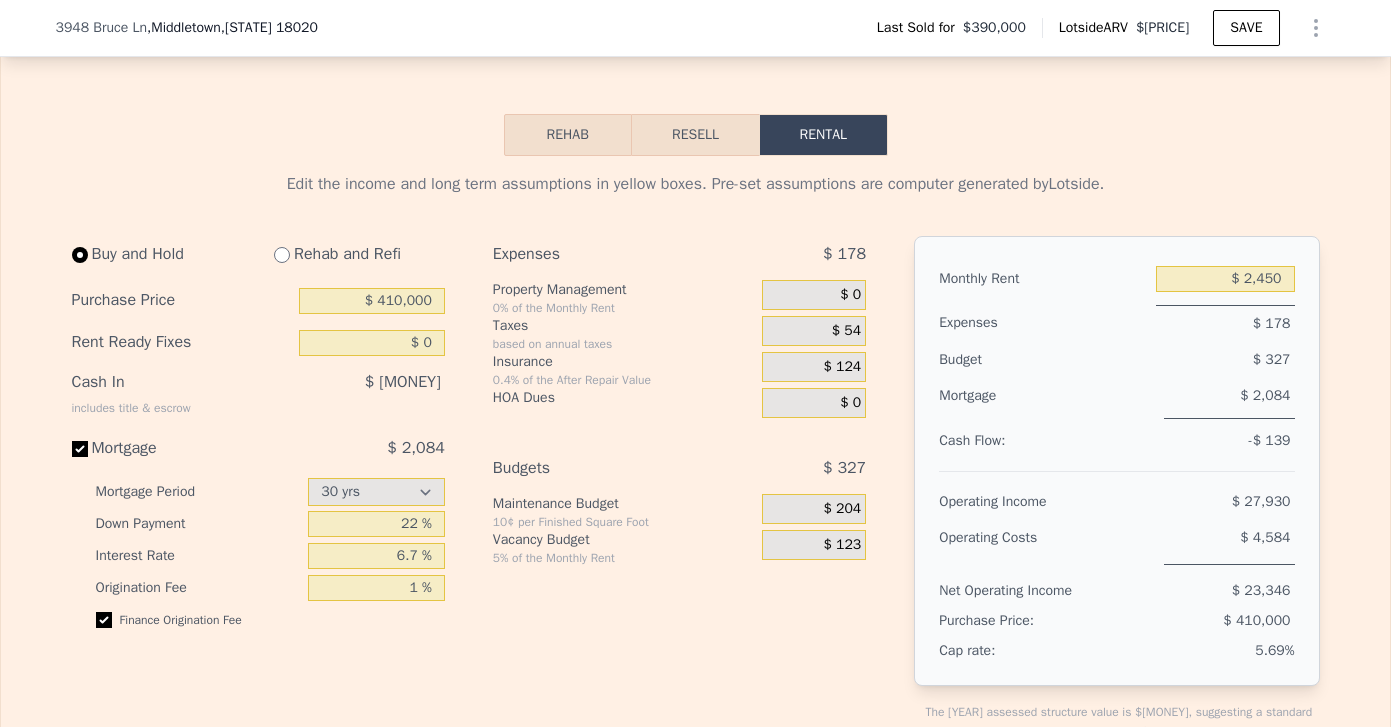 scroll, scrollTop: 2811, scrollLeft: 0, axis: vertical 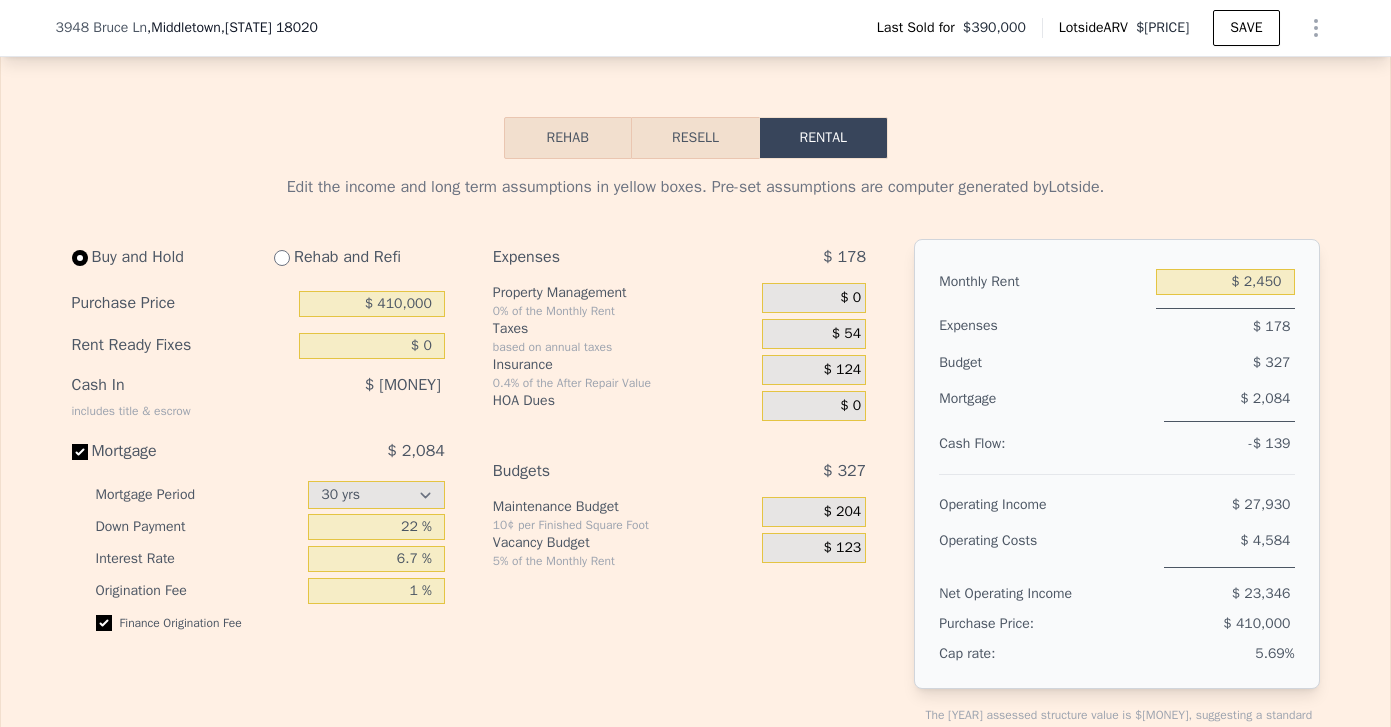 click on "$ 123" at bounding box center [814, 548] 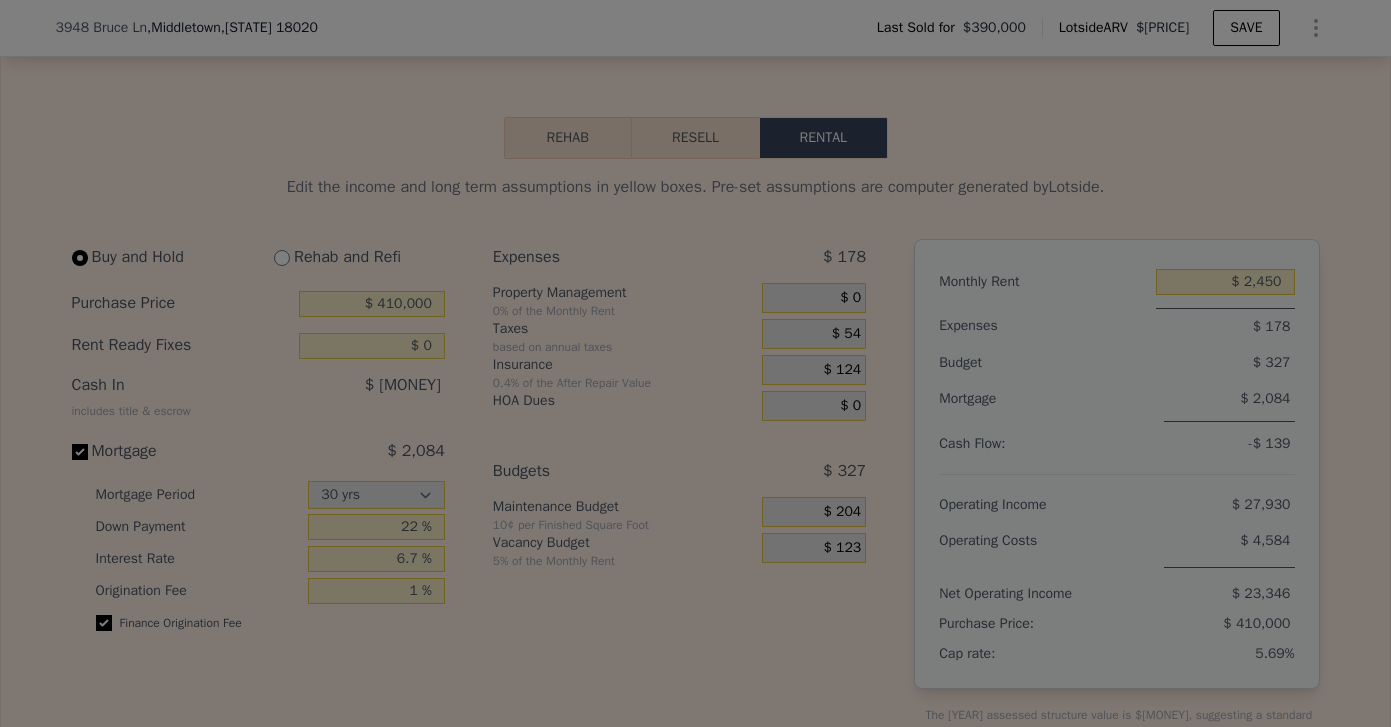 click at bounding box center [695, 363] 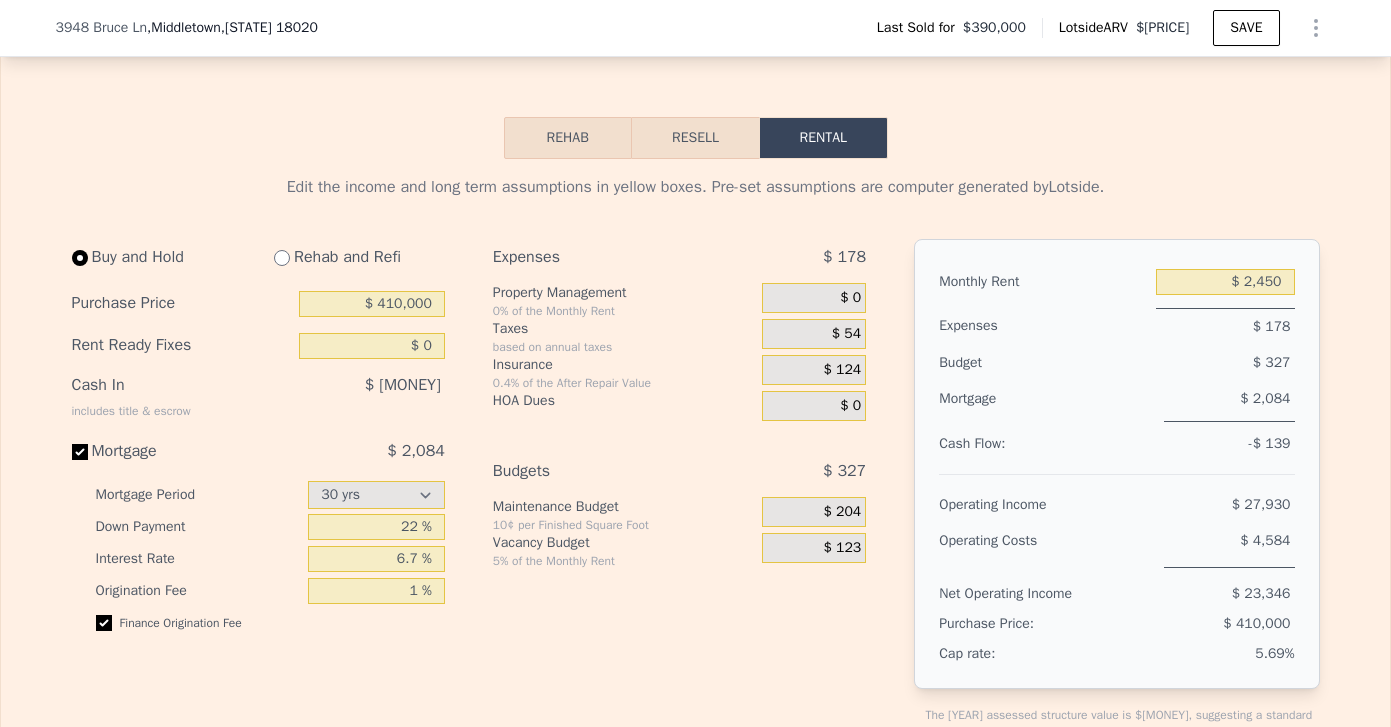 click on "$ 123" at bounding box center (842, 548) 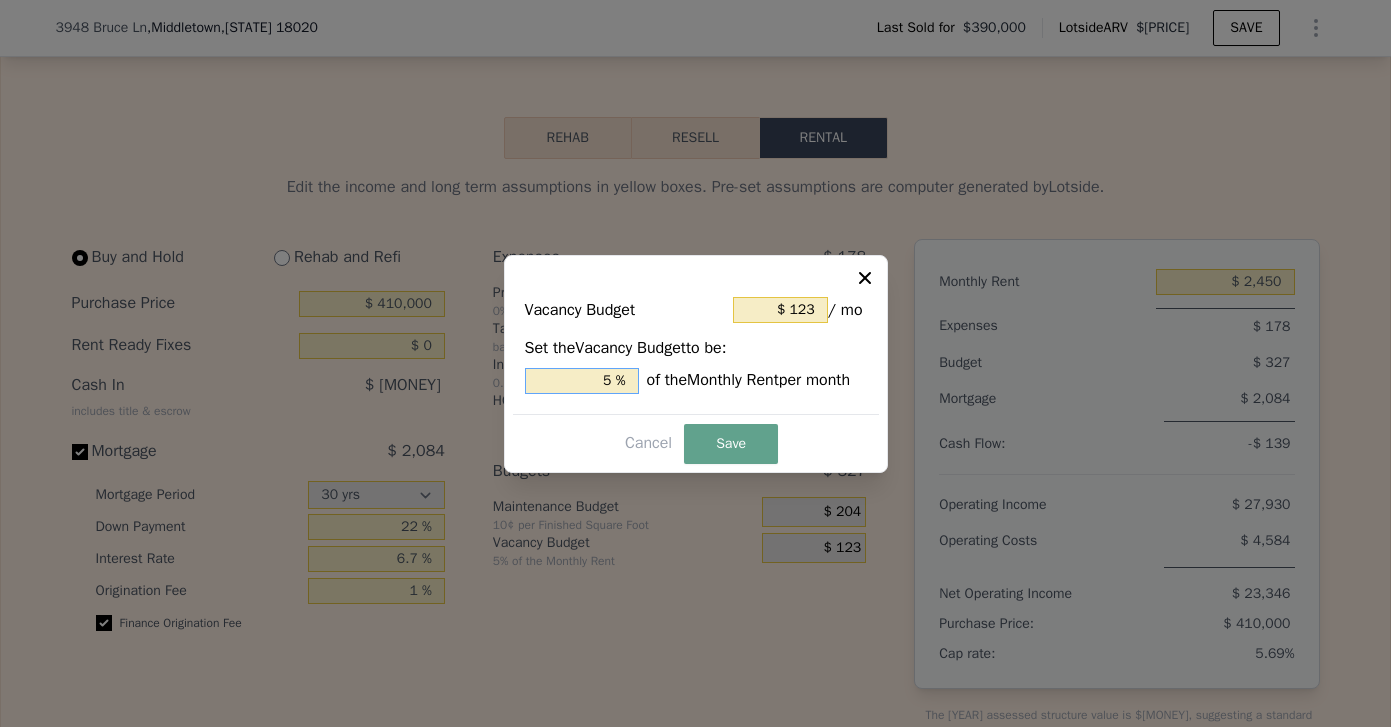 click on "5 %" at bounding box center [582, 381] 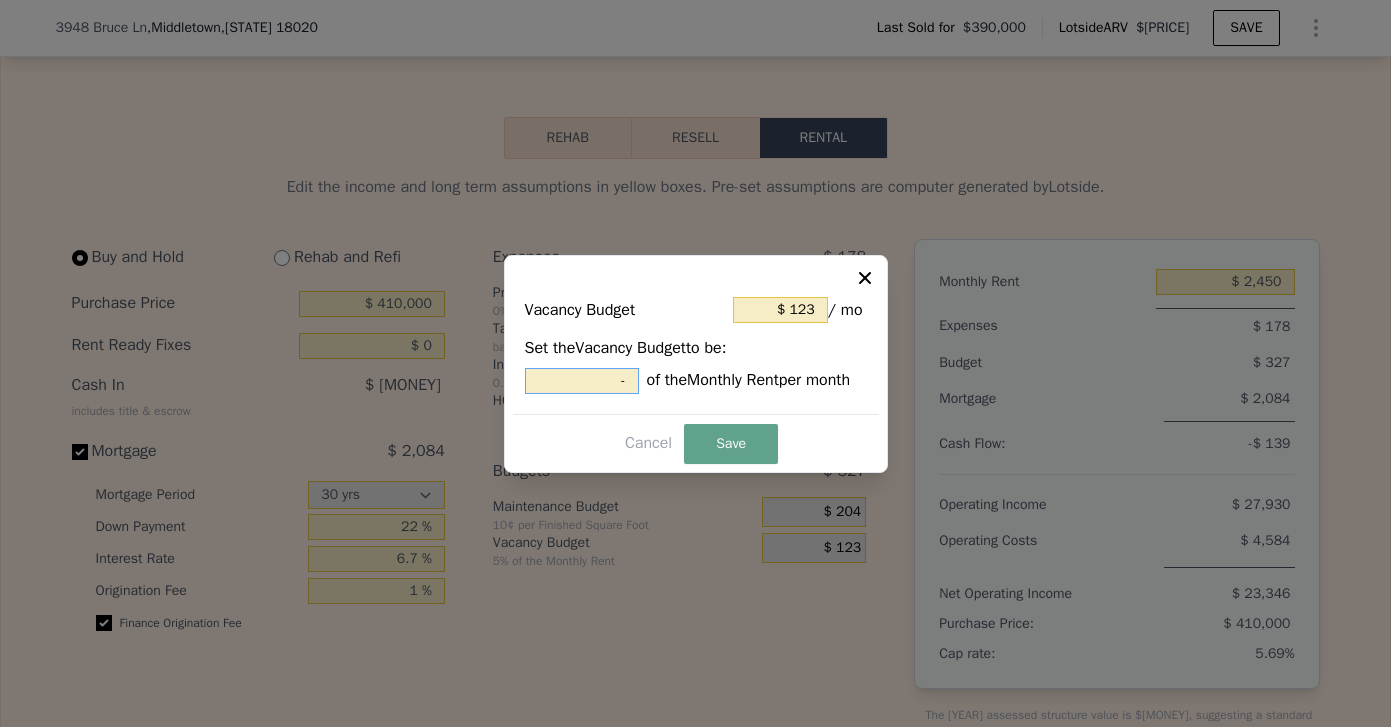 type 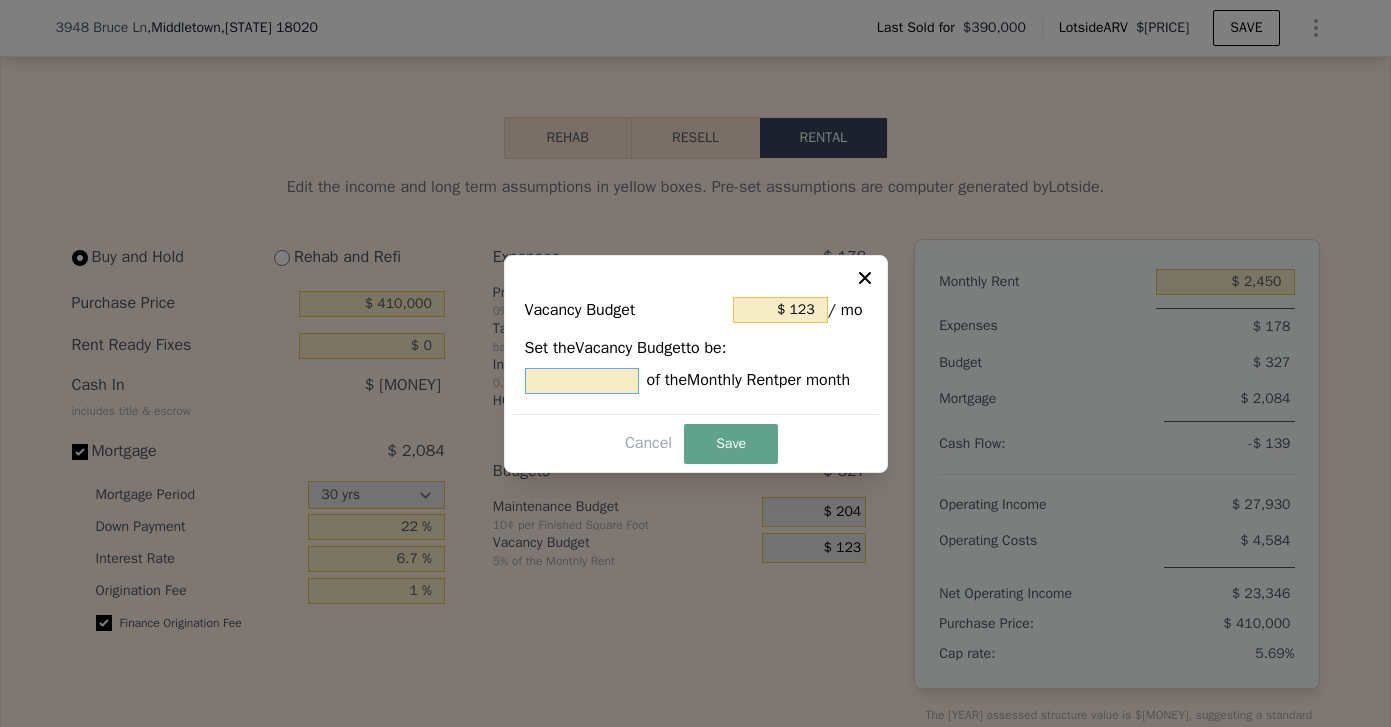 type on "$ 0" 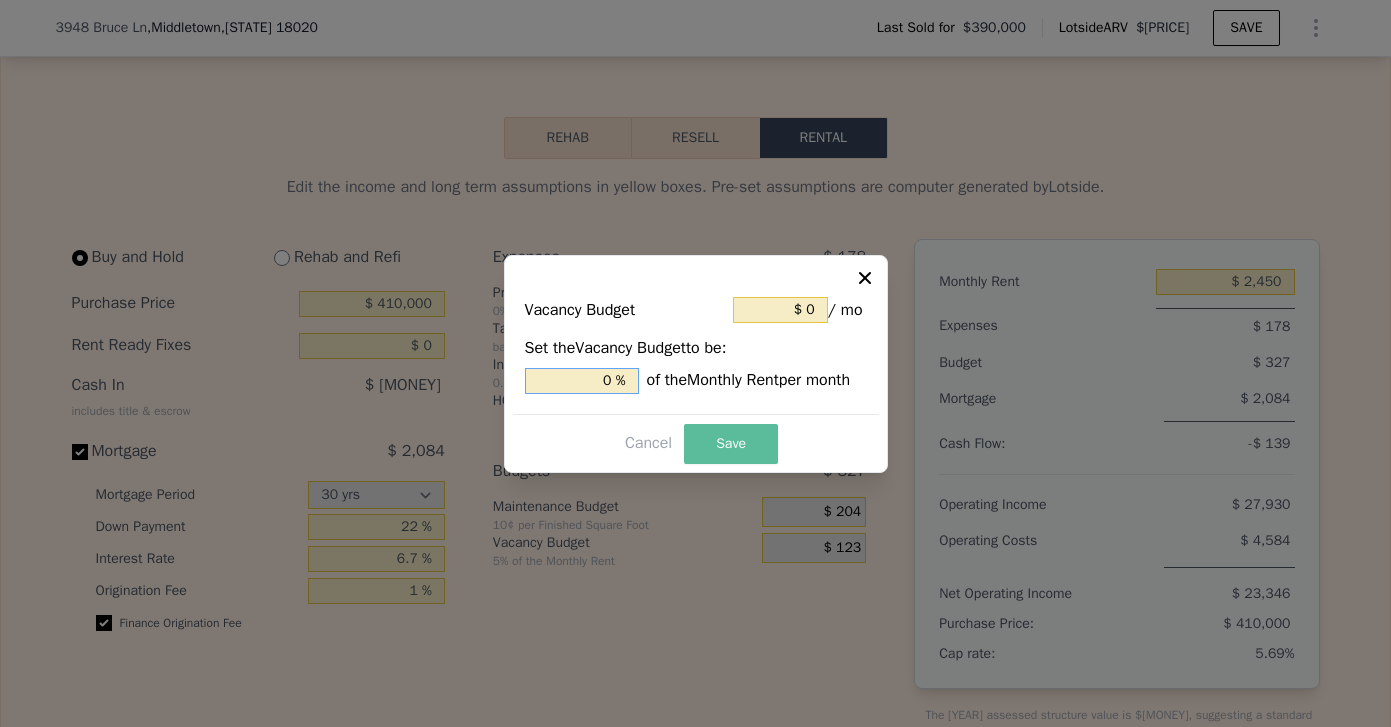 type on "0 %" 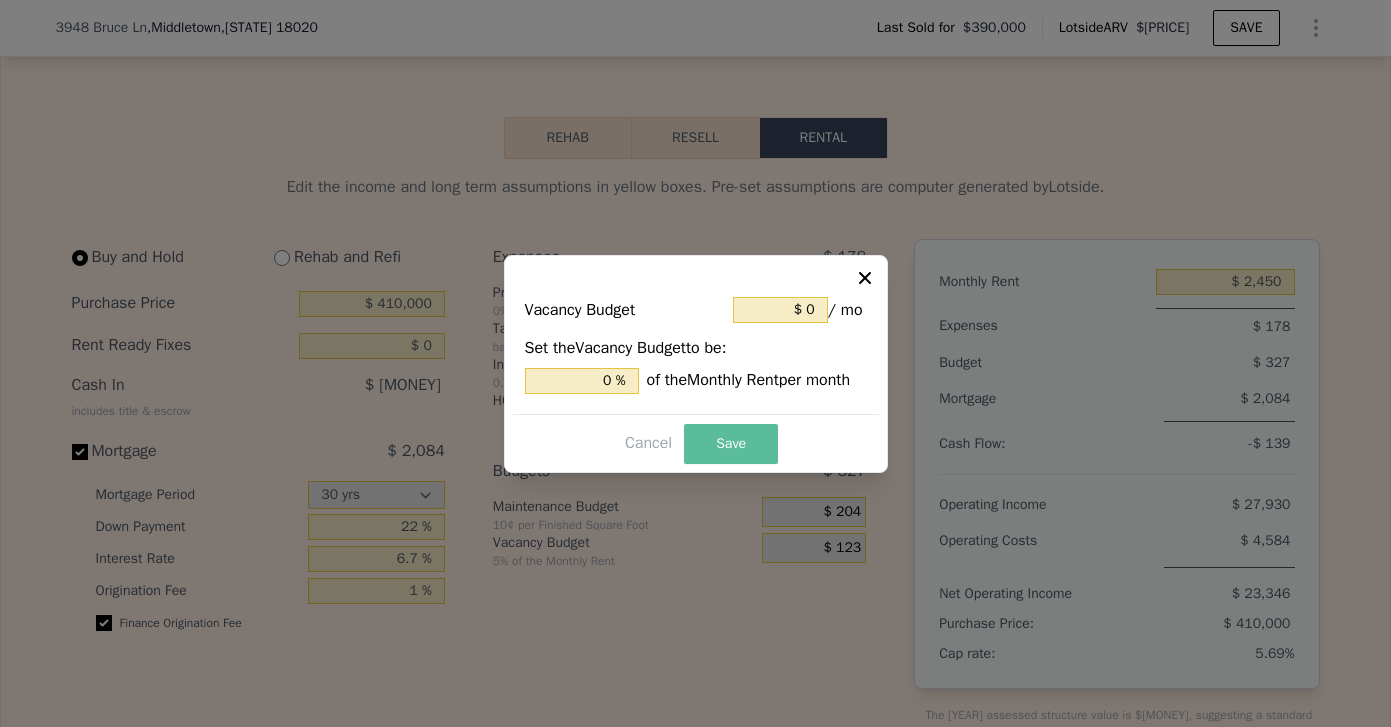 click on "Save" at bounding box center (731, 444) 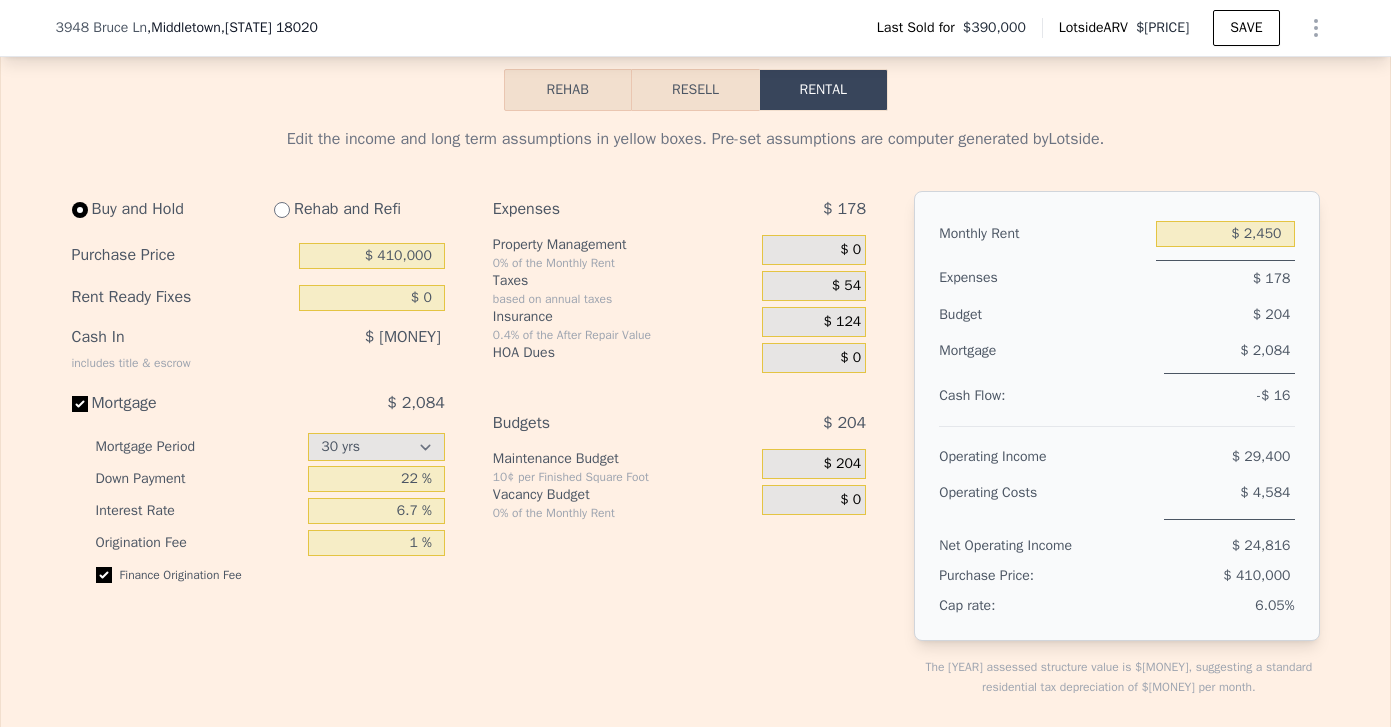 scroll, scrollTop: 2862, scrollLeft: 0, axis: vertical 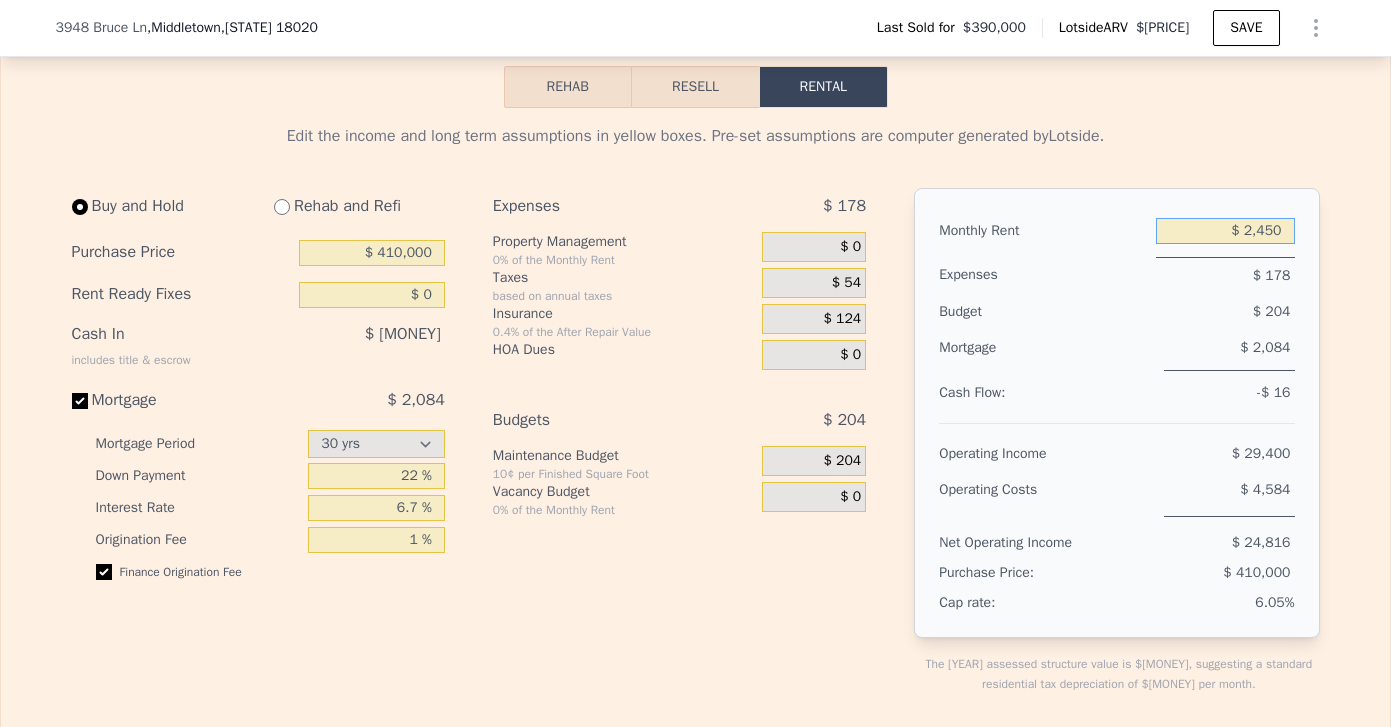 click on "$ 2,450" at bounding box center (1225, 231) 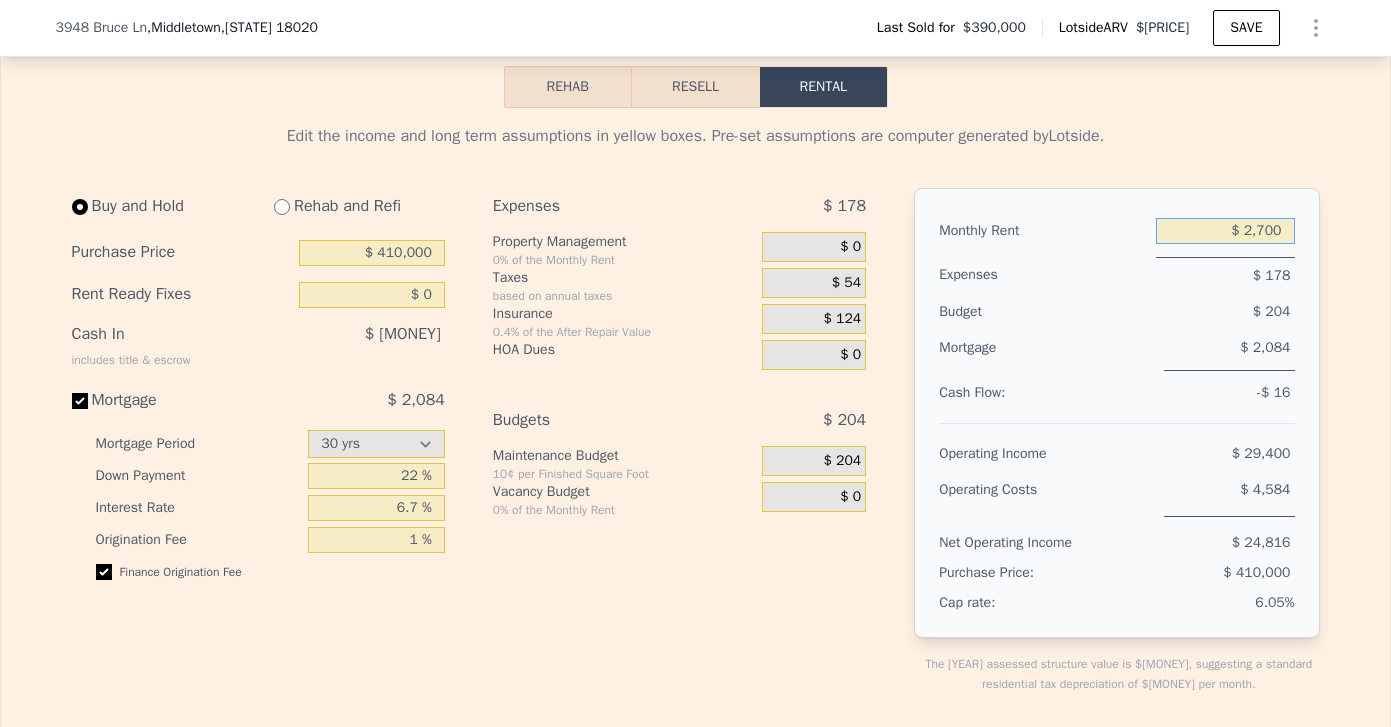 type on "$ 2,700" 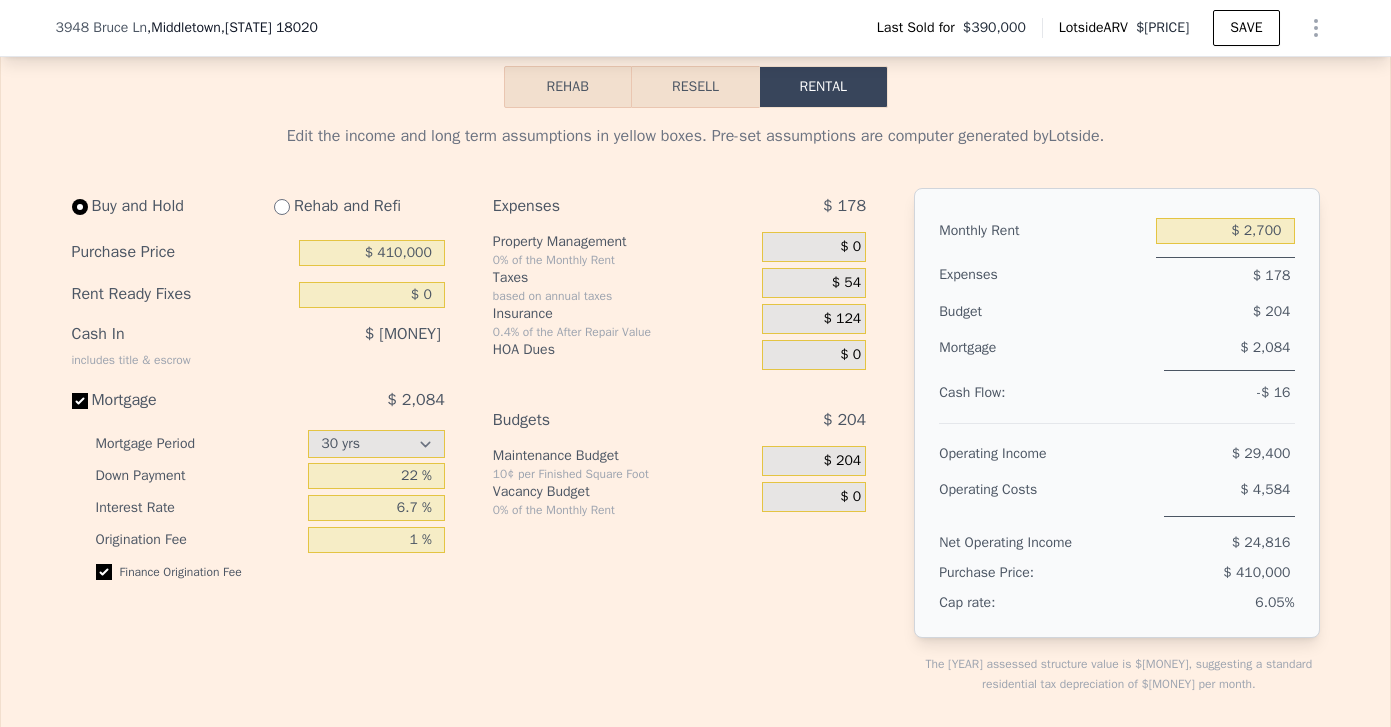 click on "Edit the income and long term assumptions in yellow boxes. Pre-set assumptions are computer generated by Lotside . Buy and Hold Rehab and Refi Purchase Price $ [PRICE] Rent Ready Fixes $ [PRICE] Cash In includes title & escrow $ [PRICE] Mortgage $ [PRICE] Mortgage Period [NUMBER] yrs [NUMBER] yrs Down Payment [NUMBER] % Interest Rate [NUMBER] % Origination Fee [NUMBER] % Finance Origination Fee Expenses $ [PRICE] Property Management [NUMBER]% of the Monthly Rent $ [PRICE] Taxes based on annual taxes $ [PRICE] Insurance [NUMBER]% of the After Repair Value $ [PRICE] HOA Dues $ [PRICE] Budgets $ [PRICE] Maintenance Budget [NUMBER]¢ per Finished Square Foot $ [PRICE] Vacancy Budget [NUMBER]% of the Monthly Rent $ [PRICE] Monthly Rent $ [PRICE] Expenses $ [PRICE] Budget $ [PRICE] Mortgage $ [PRICE] Cash Flow: $ [PRICE] Operating Income $ [PRICE] Operating Costs $ [PRICE] Net Operating Income $ [PRICE] Purchase Price: $ [PRICE] Cap rate: [NUMBER]% The [YEAR] assessed structure value is $ [PRICE], suggesting a standard residential tax depreciation of $ [PRICE] per month. Long Term Assumption Initial Property Value [NUMBER] %" at bounding box center [695, 779] 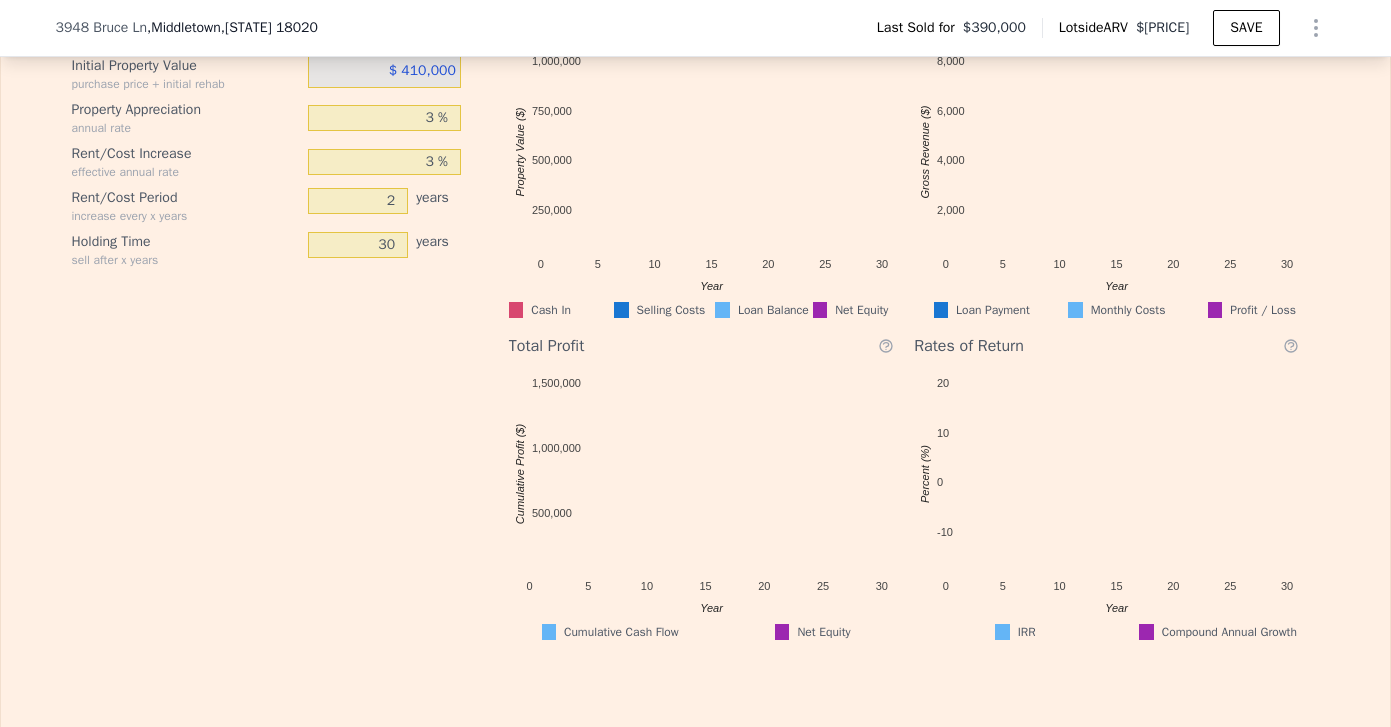 scroll, scrollTop: 3675, scrollLeft: 0, axis: vertical 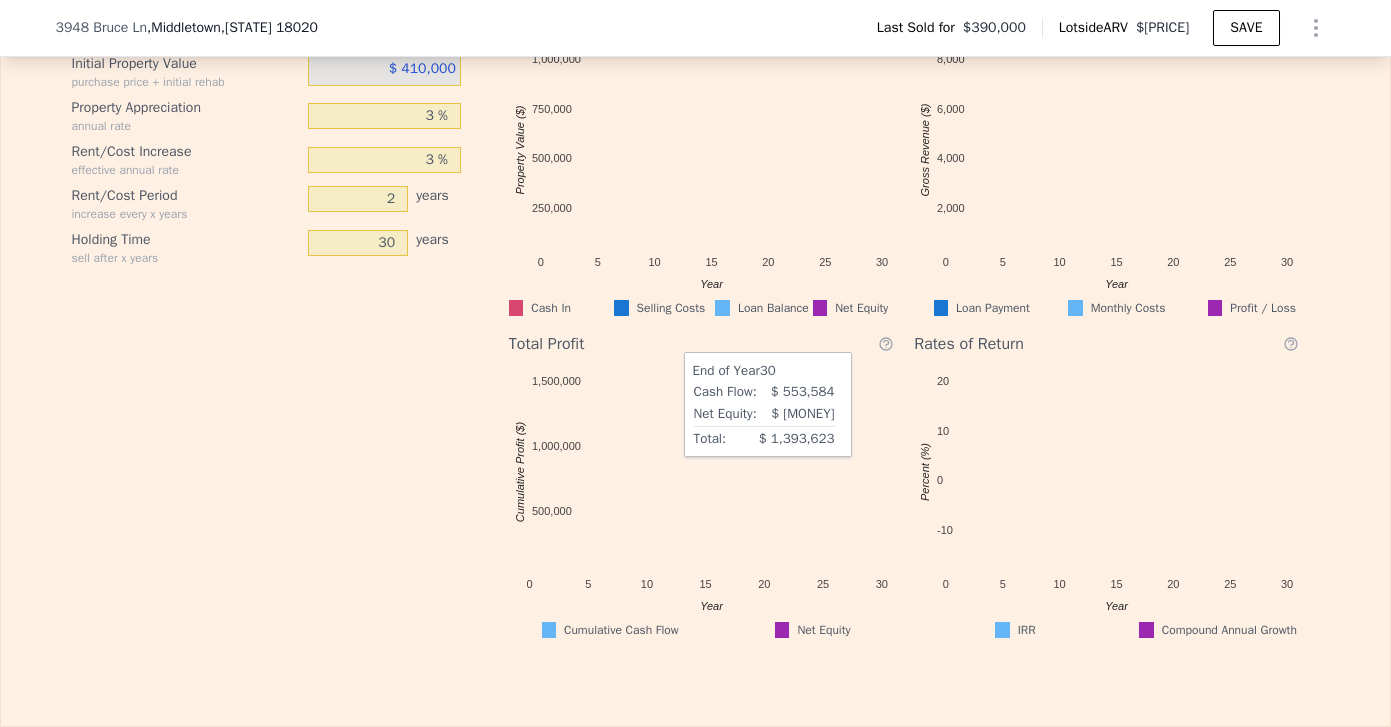 click 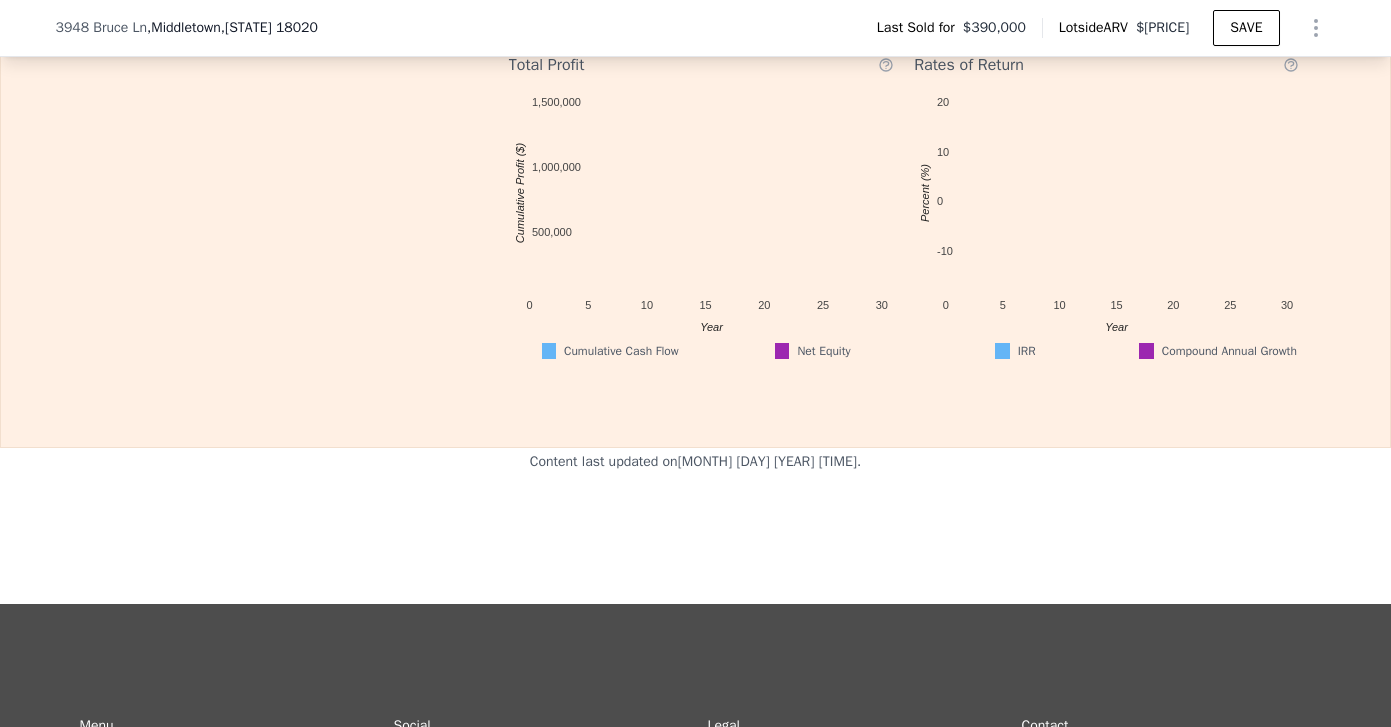 scroll, scrollTop: 3798, scrollLeft: 0, axis: vertical 